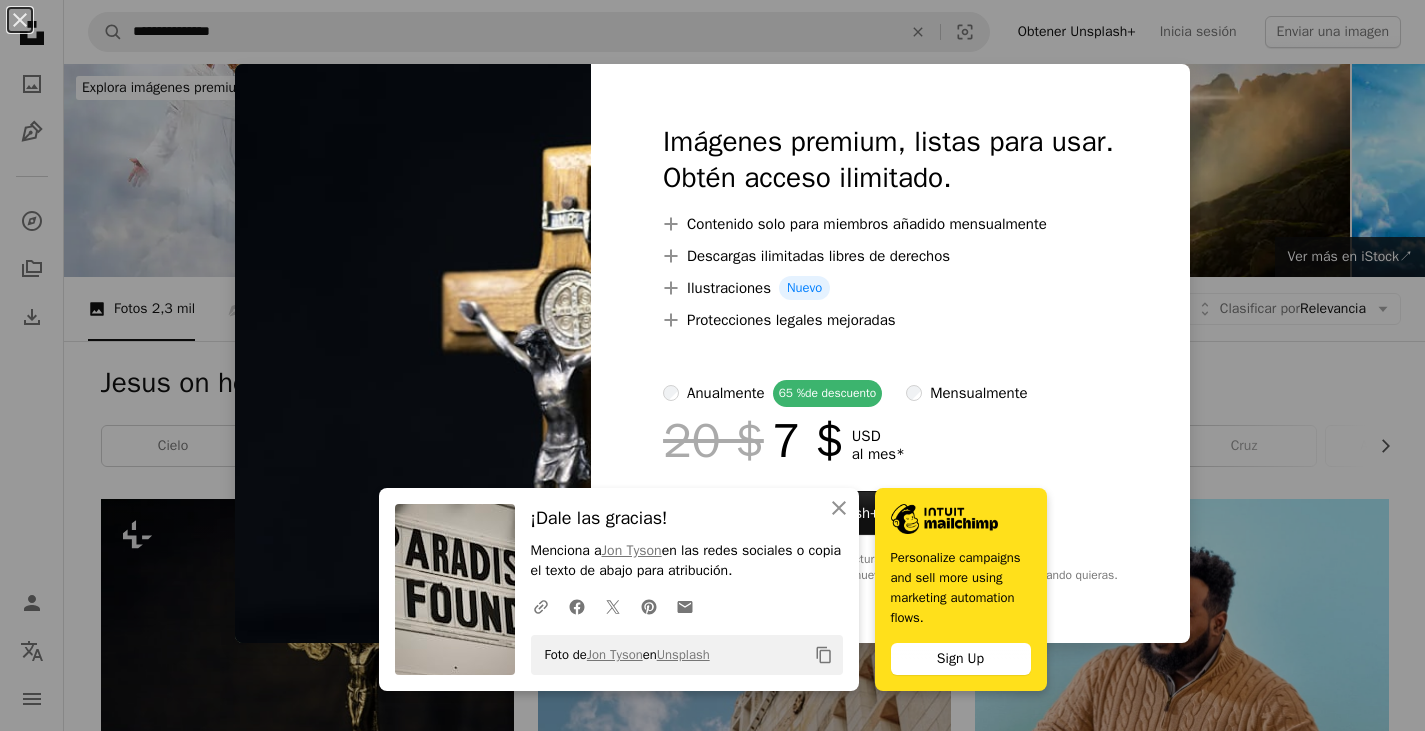 scroll, scrollTop: 300, scrollLeft: 0, axis: vertical 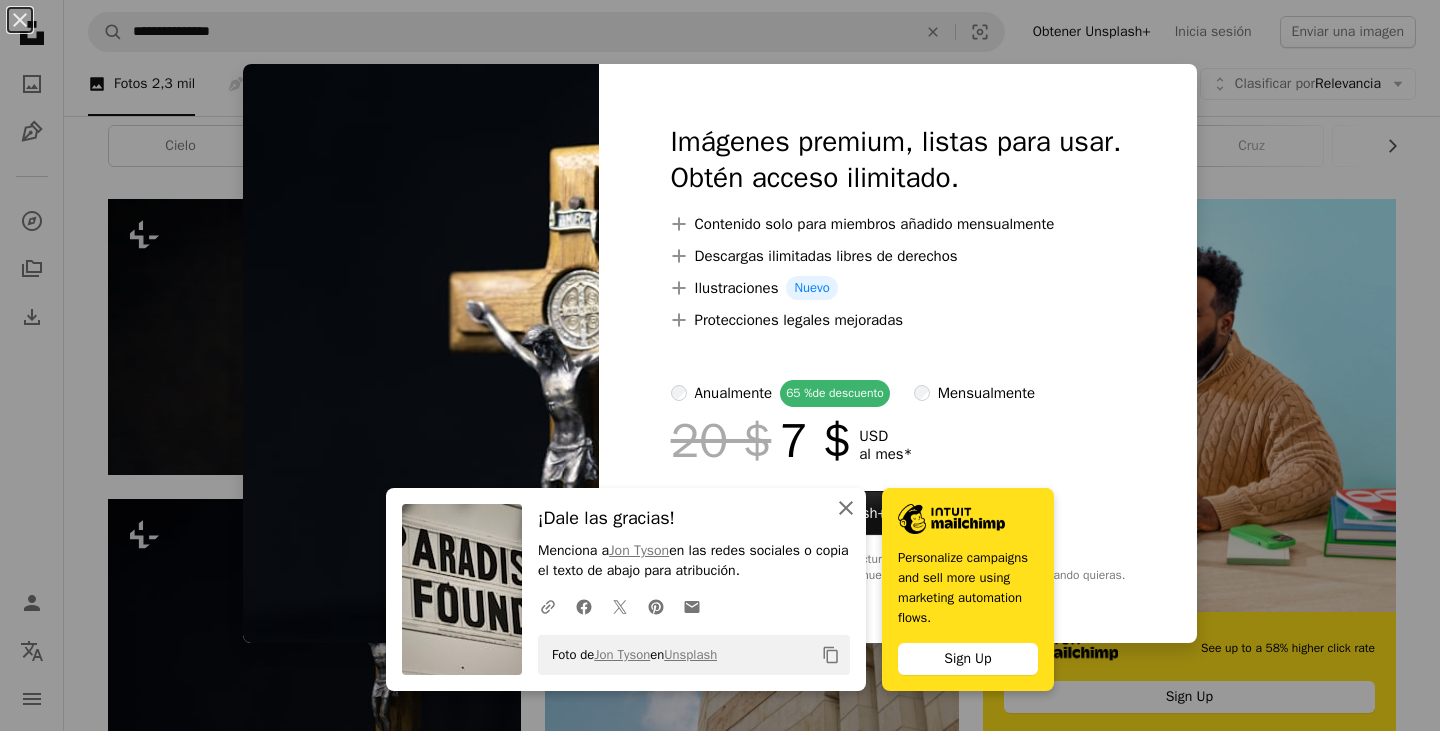 click on "An X shape" 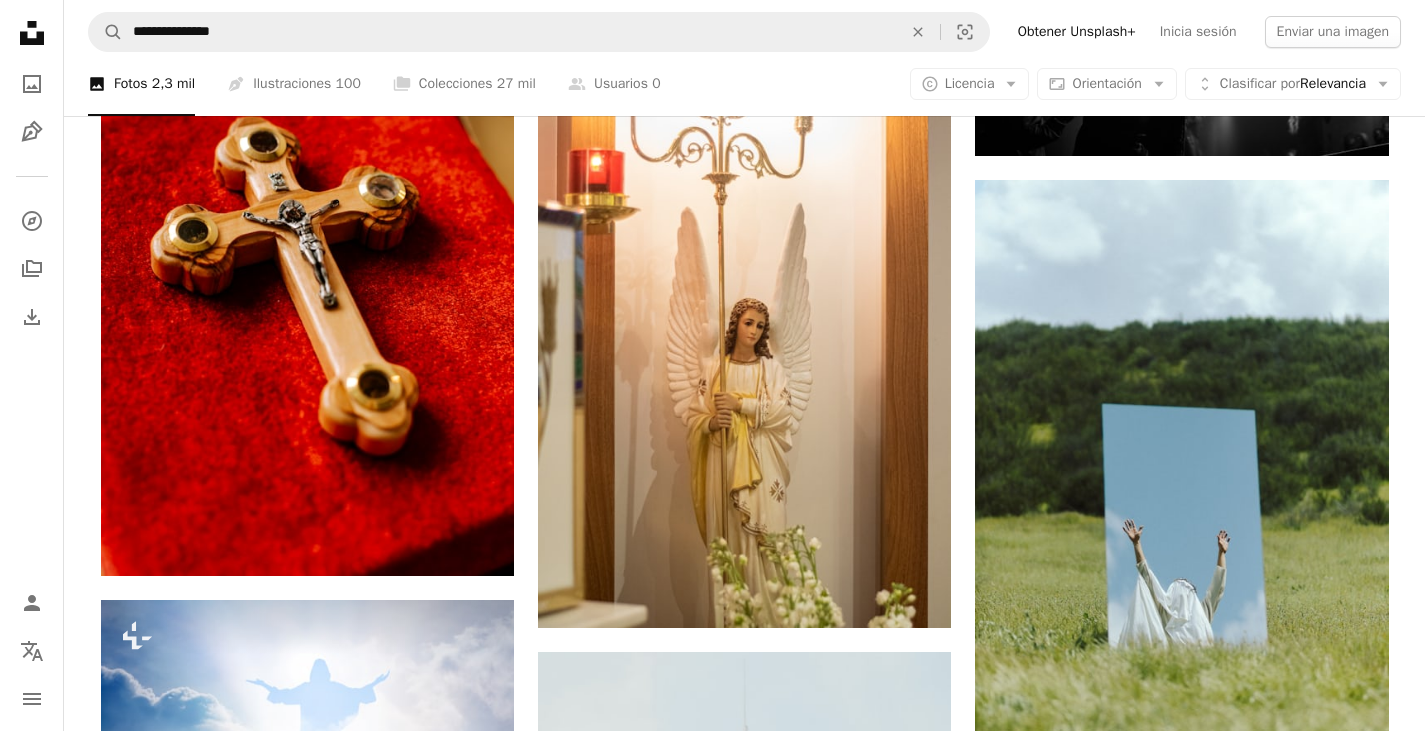 scroll, scrollTop: 1600, scrollLeft: 0, axis: vertical 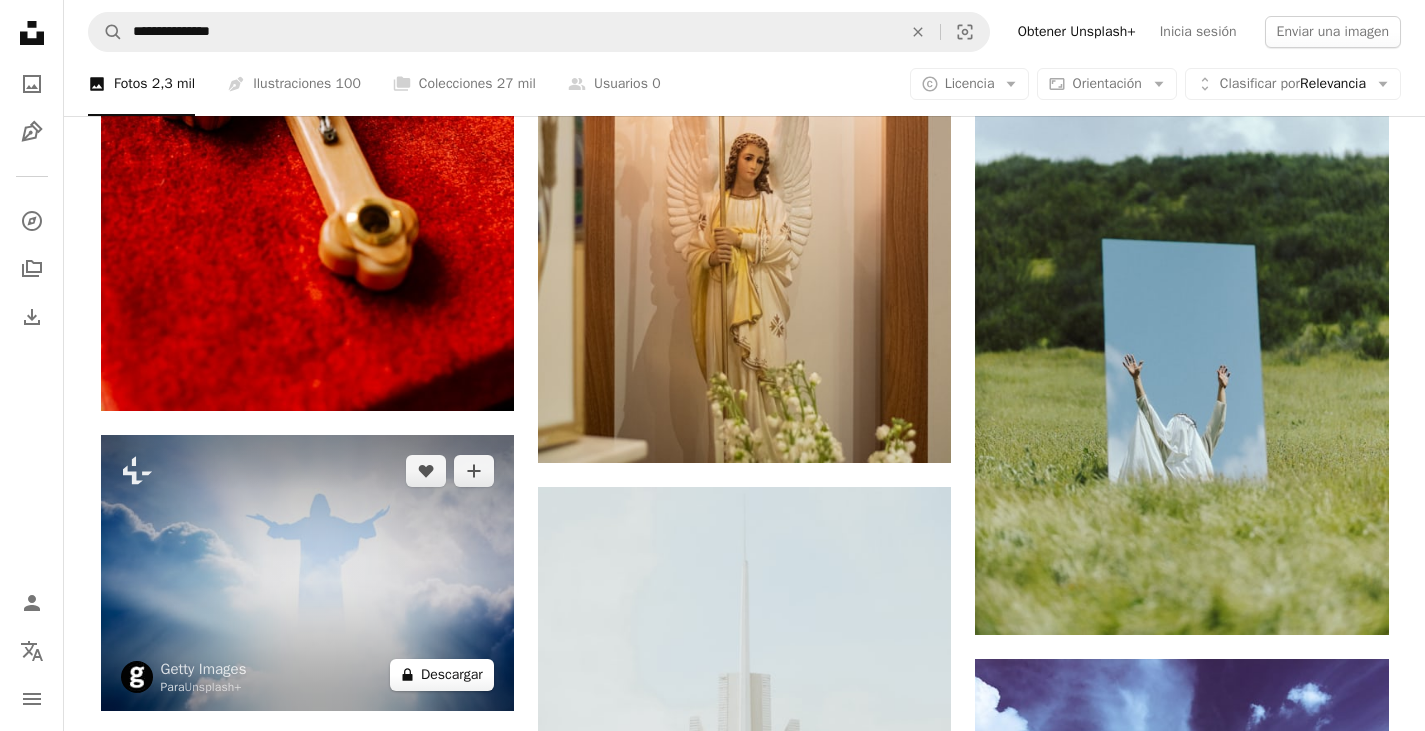 click on "A lock   Descargar" at bounding box center (442, 675) 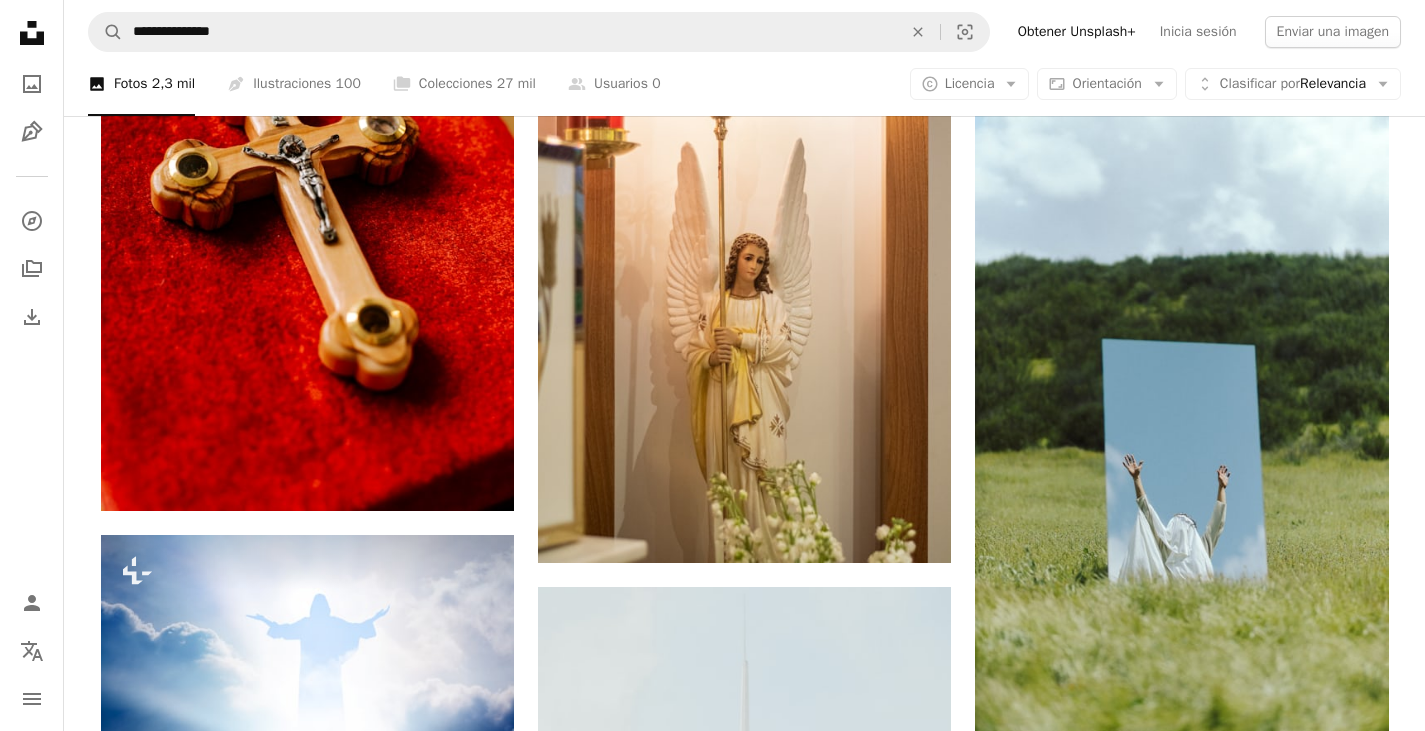 scroll, scrollTop: 1300, scrollLeft: 0, axis: vertical 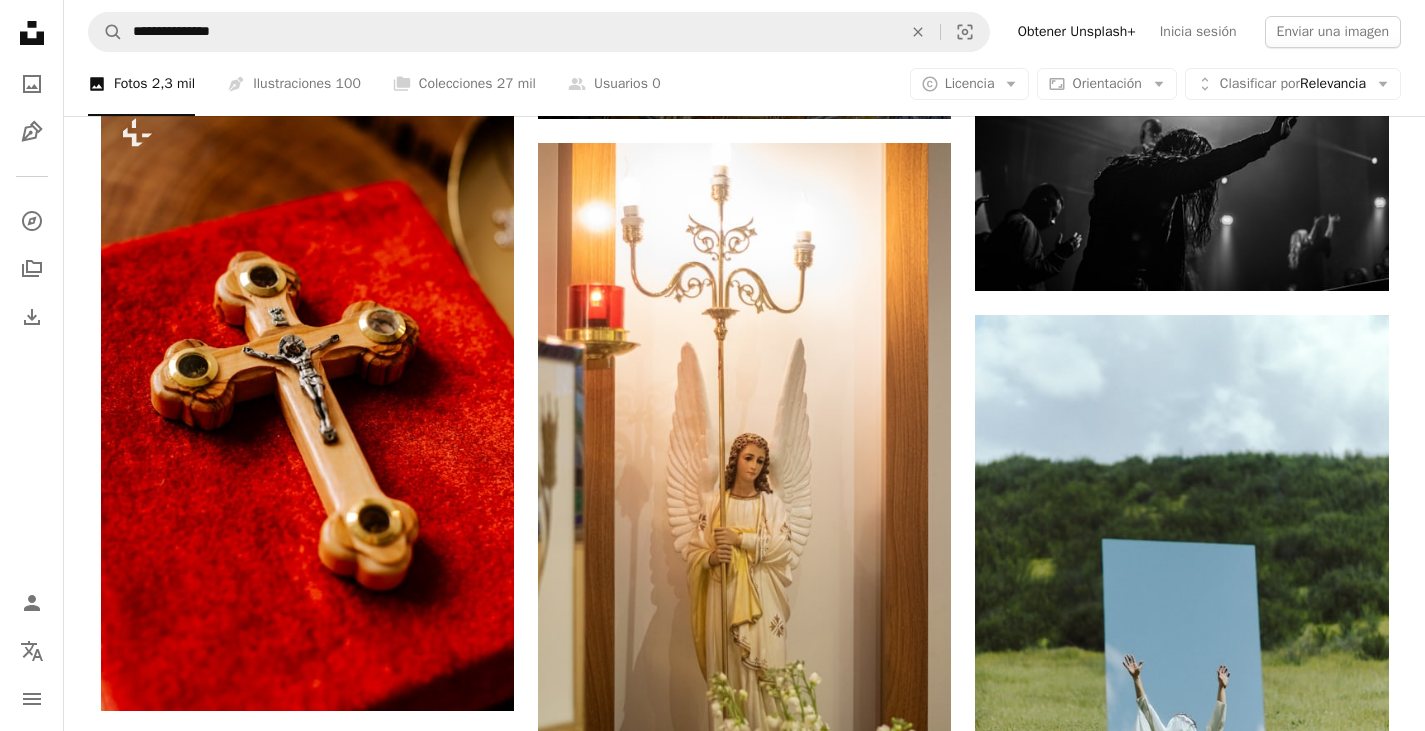 click on "Arrow pointing down" at bounding box center [1349, 1233] 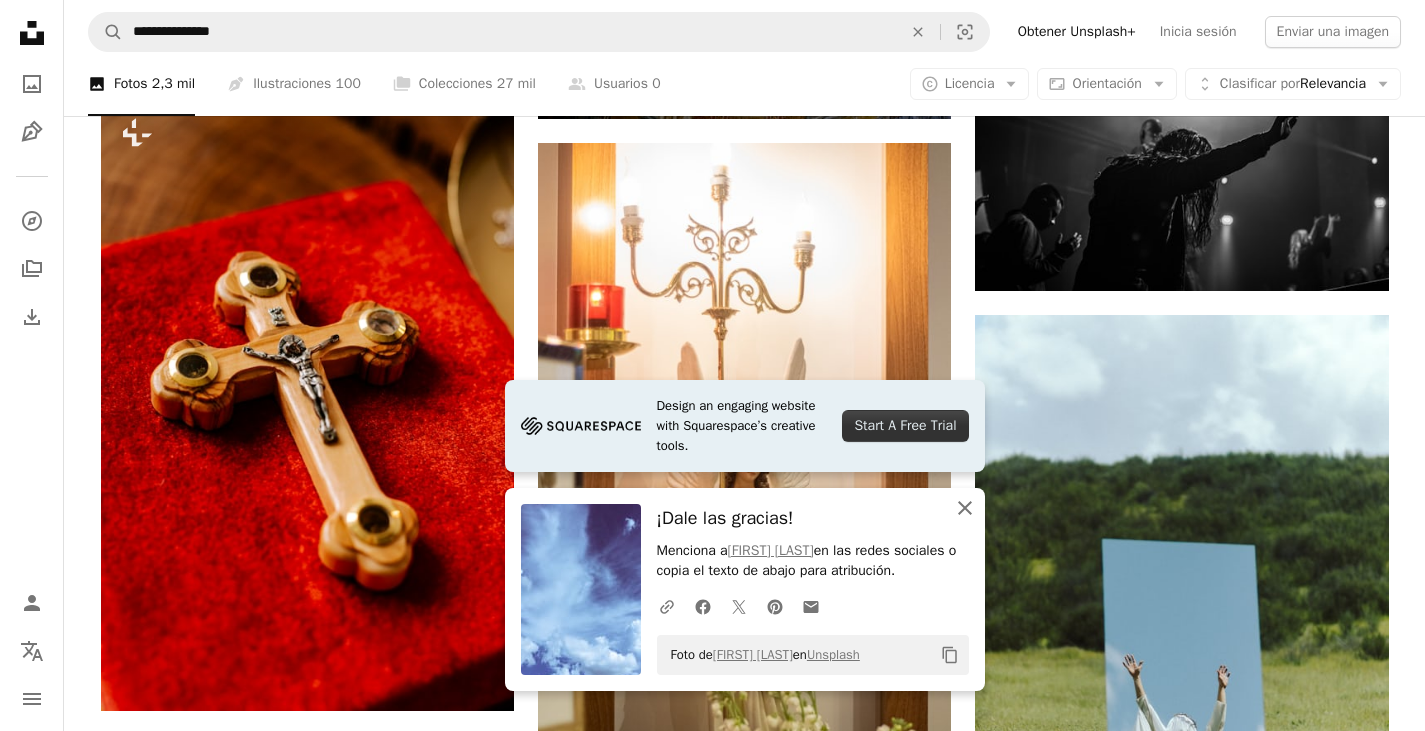 click 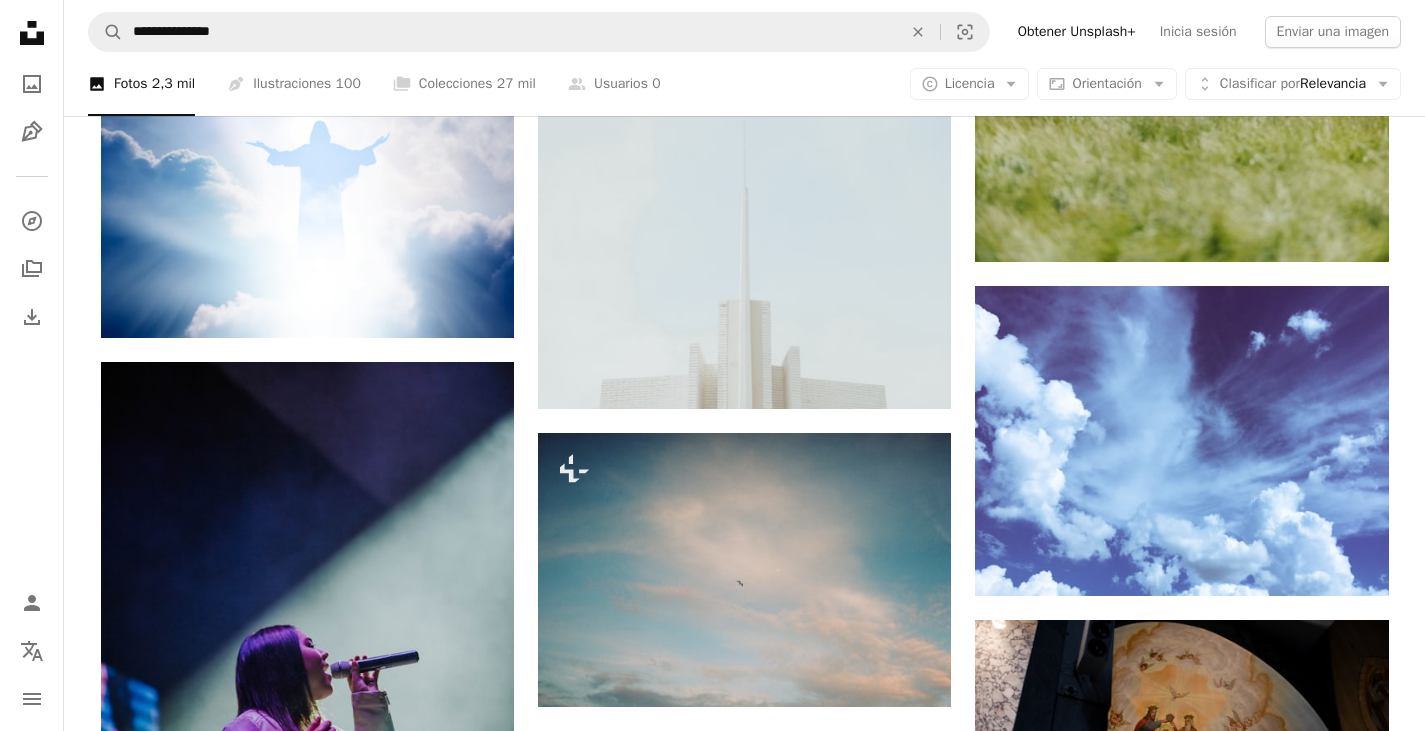 scroll, scrollTop: 2100, scrollLeft: 0, axis: vertical 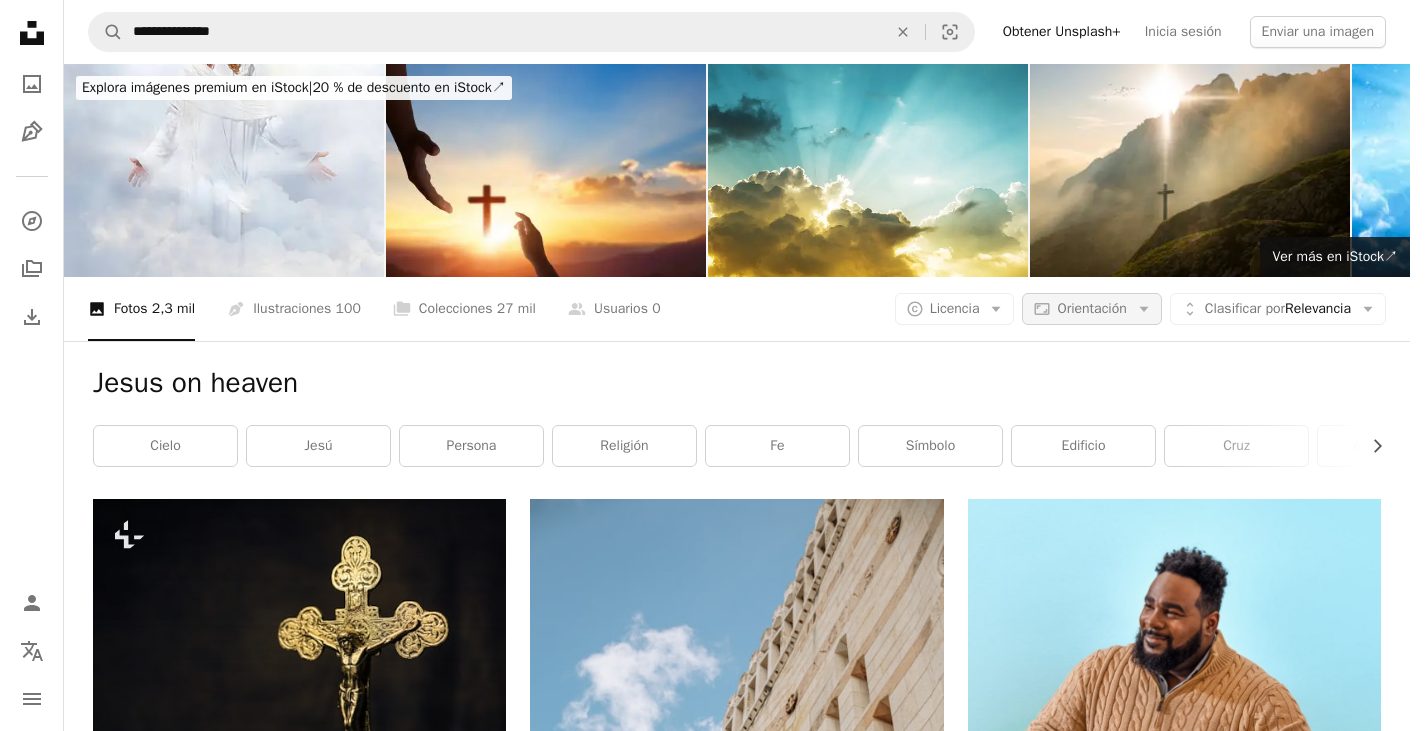 click on "Orientación" at bounding box center (1091, 308) 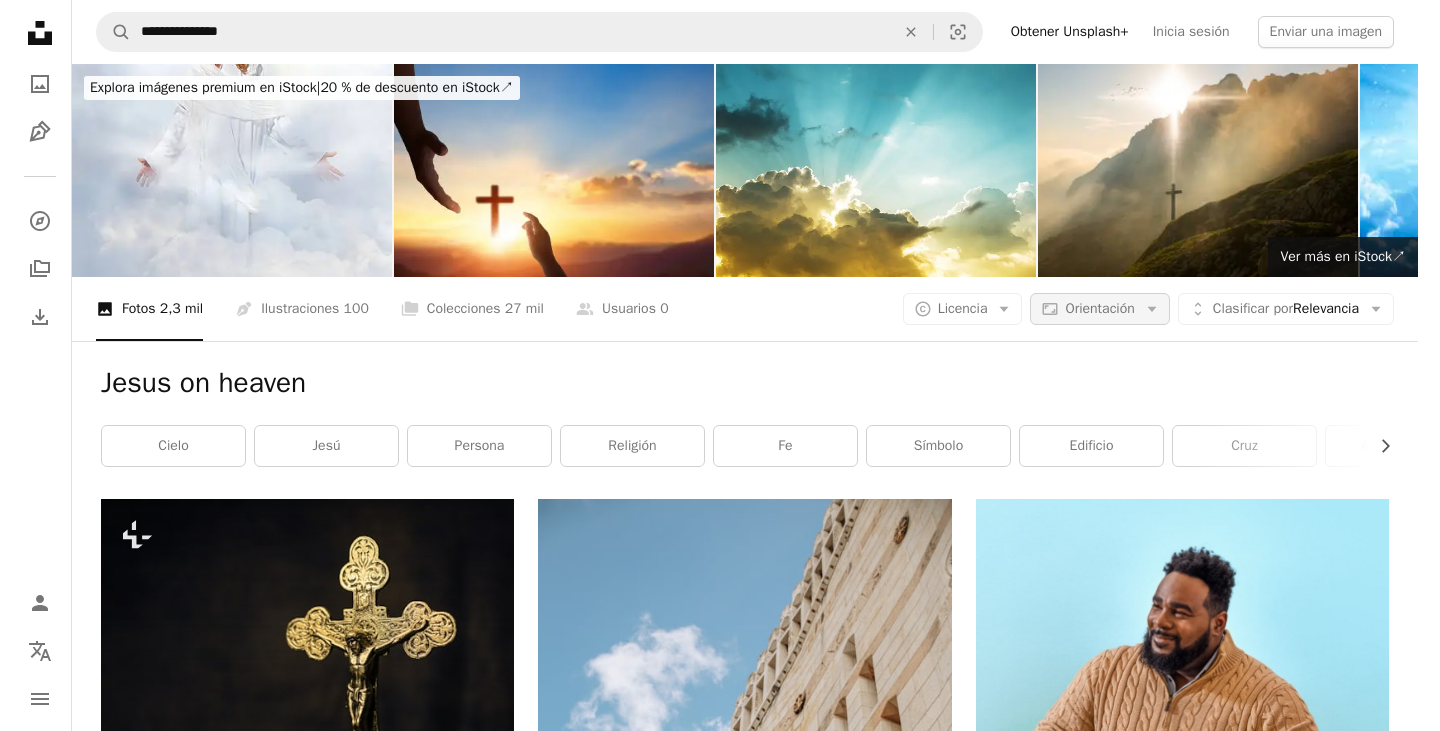 scroll, scrollTop: 0, scrollLeft: 0, axis: both 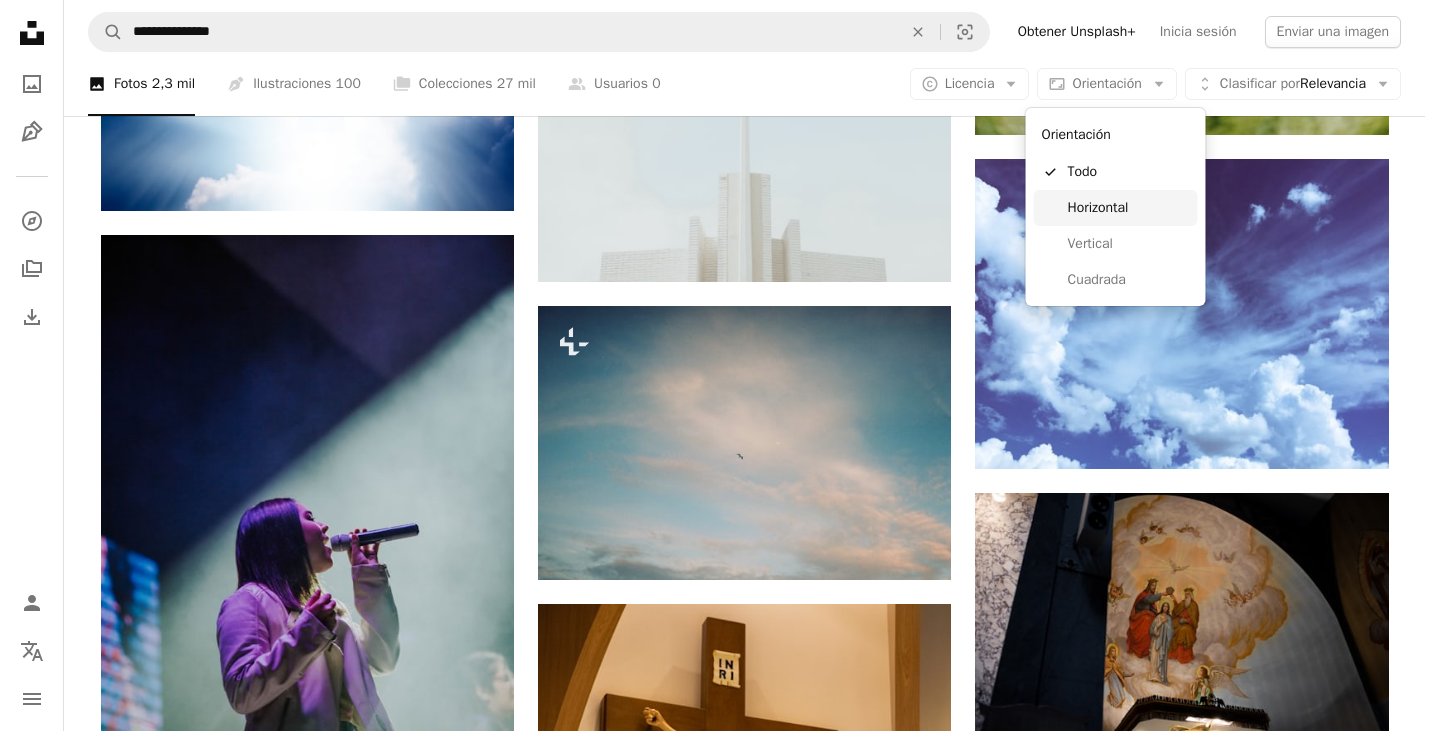 click on "Horizontal" at bounding box center [1129, 208] 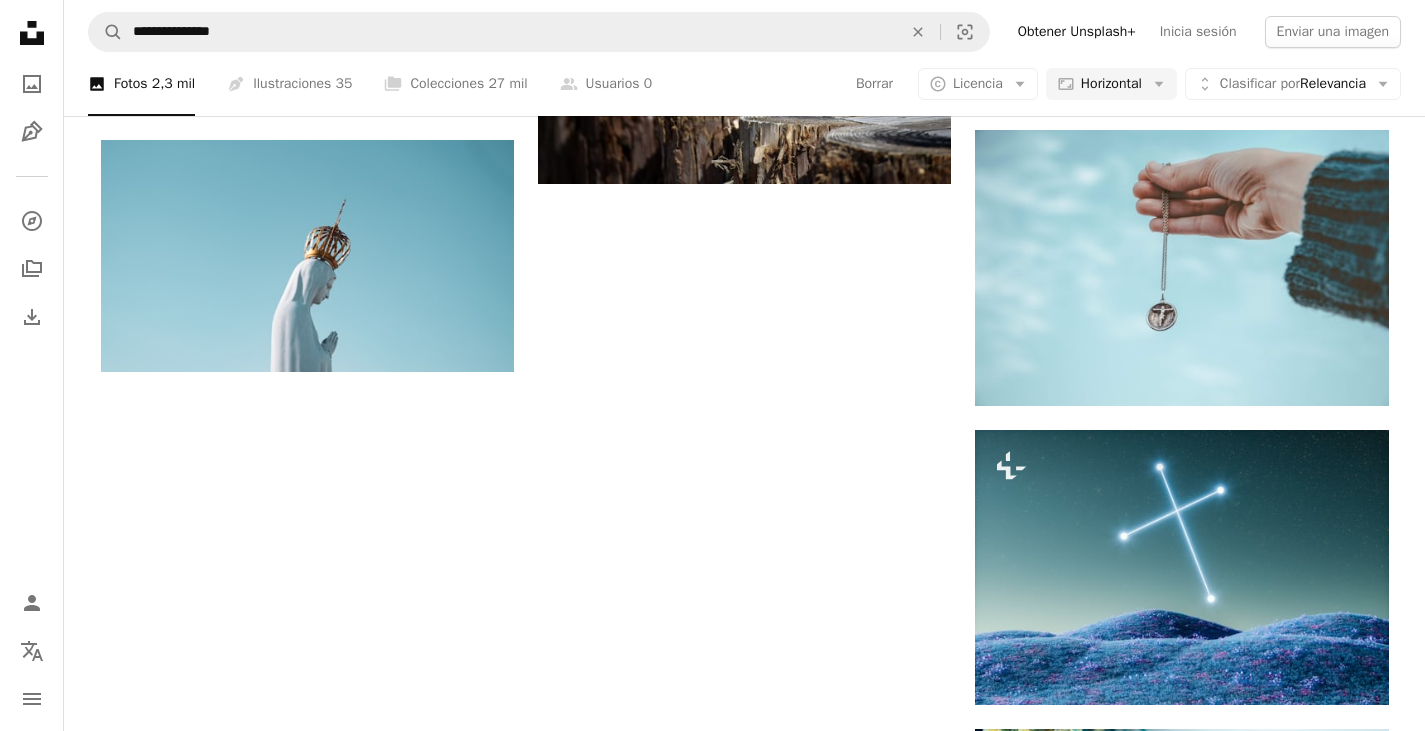 click on "fe" at bounding box center [785, -1654] 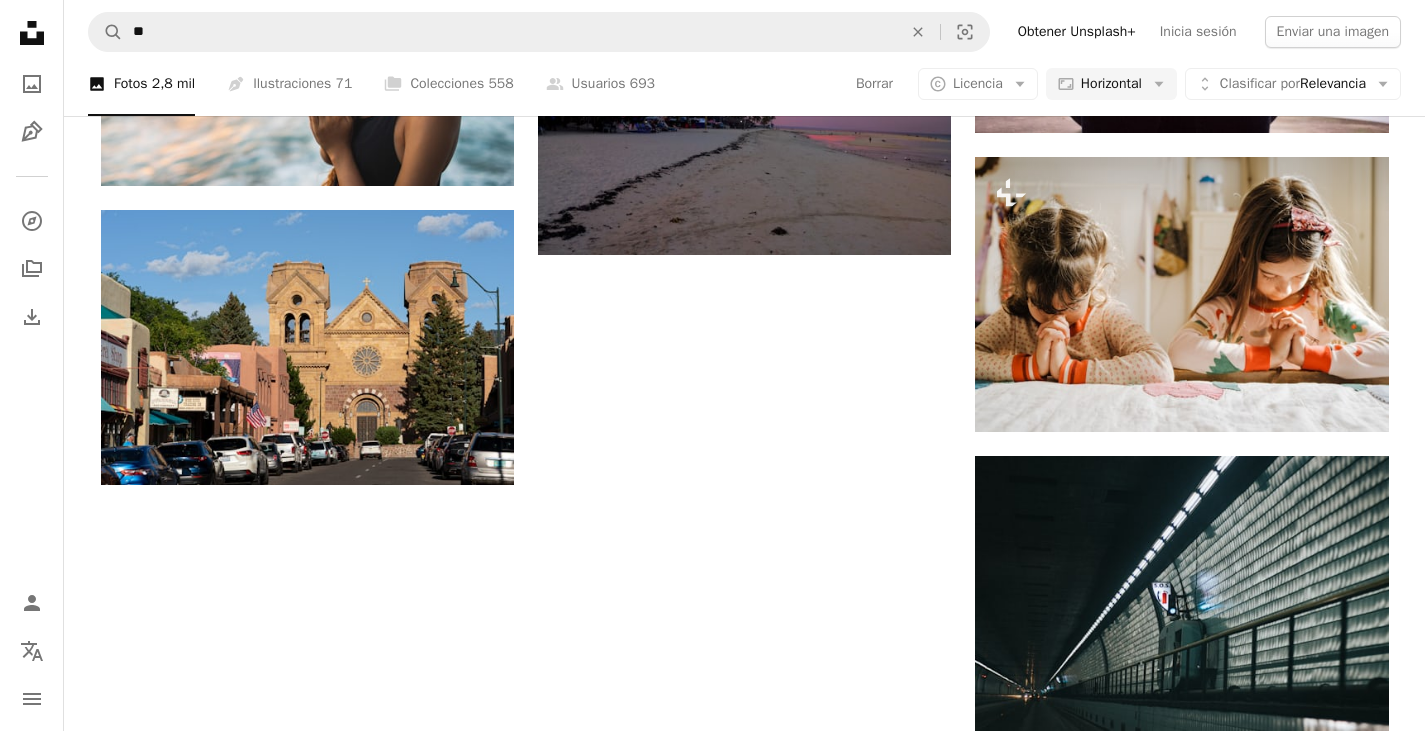 scroll, scrollTop: 300, scrollLeft: 0, axis: vertical 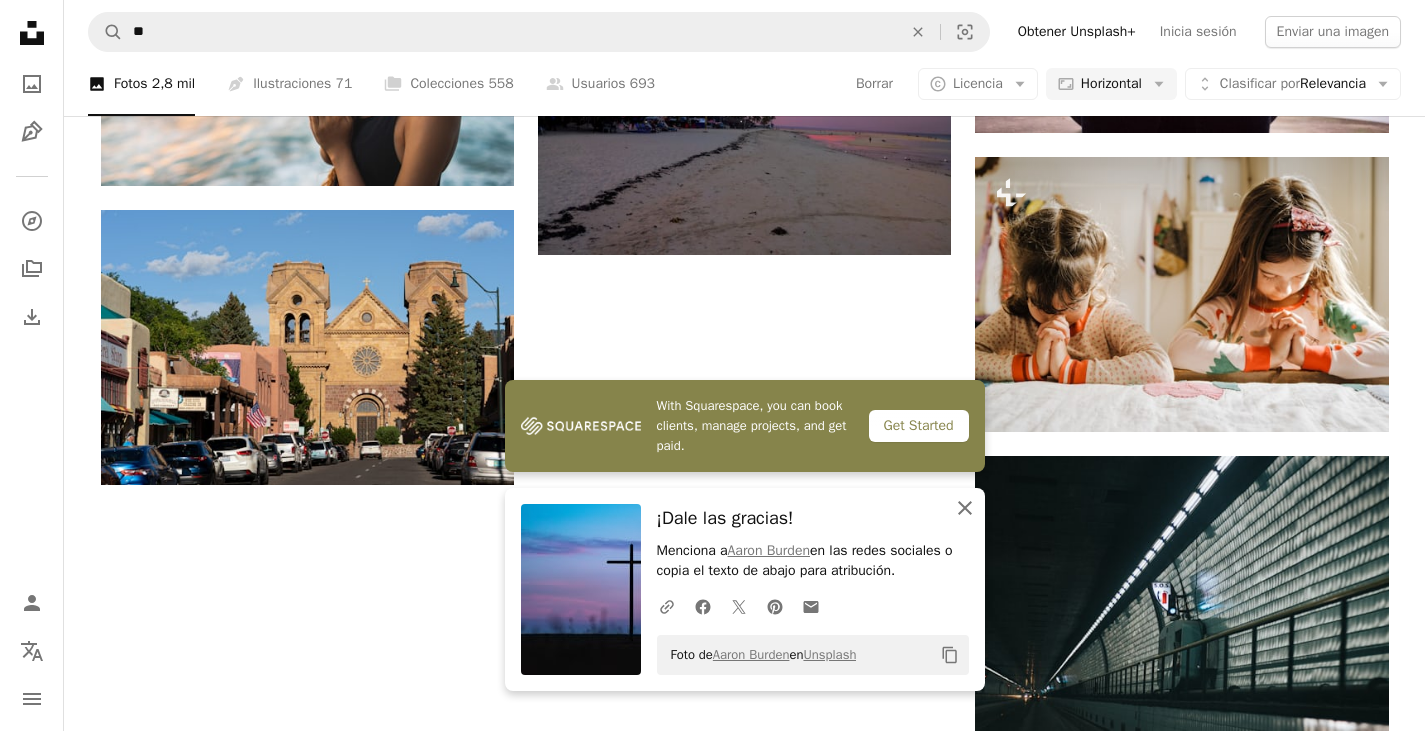 click on "An X shape" 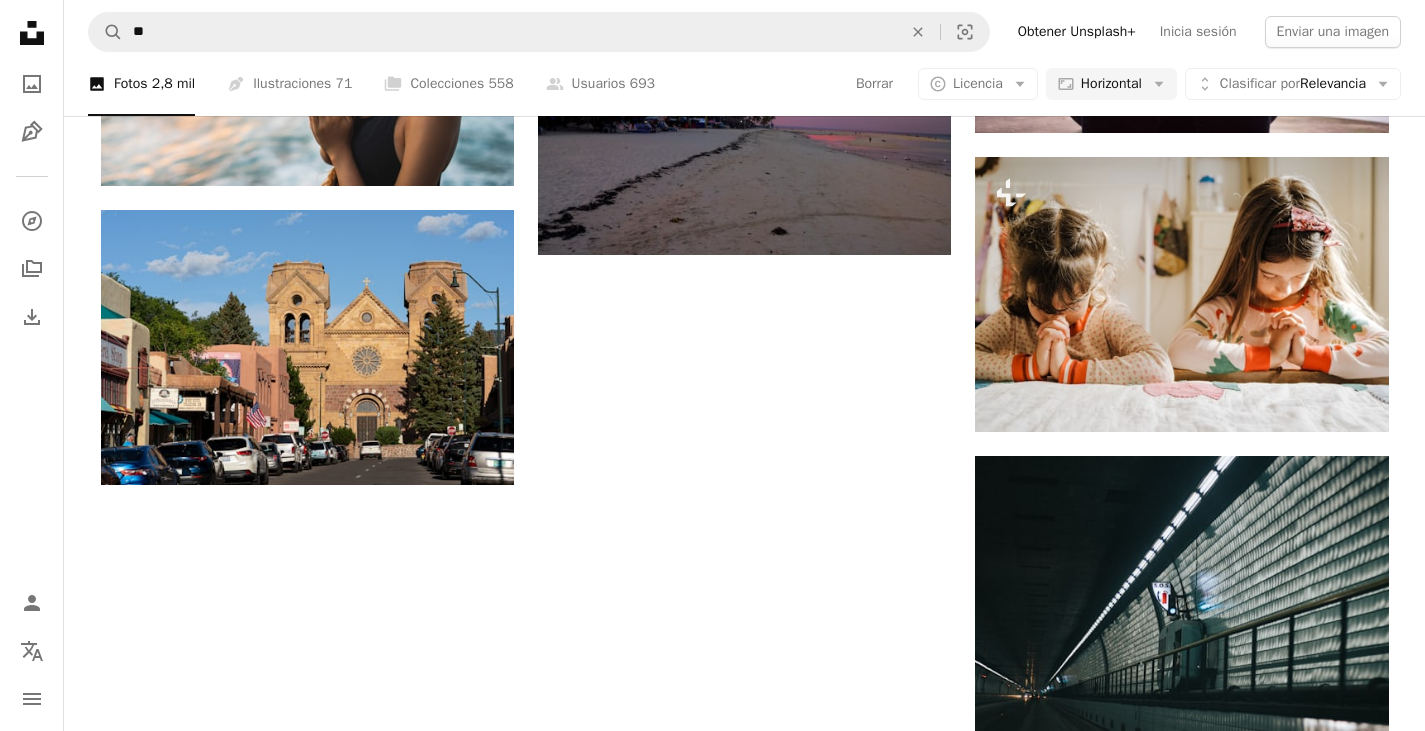 click on "Arrow pointing down" 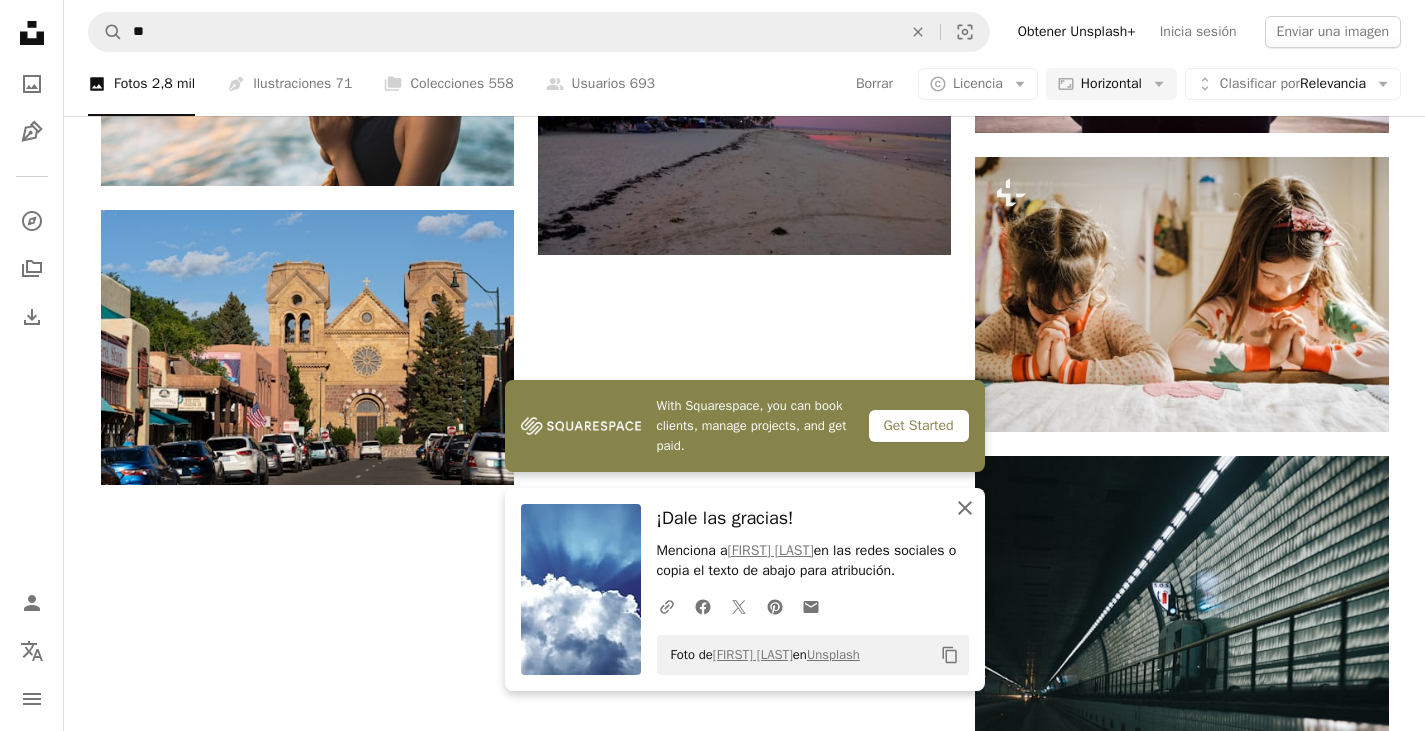 click 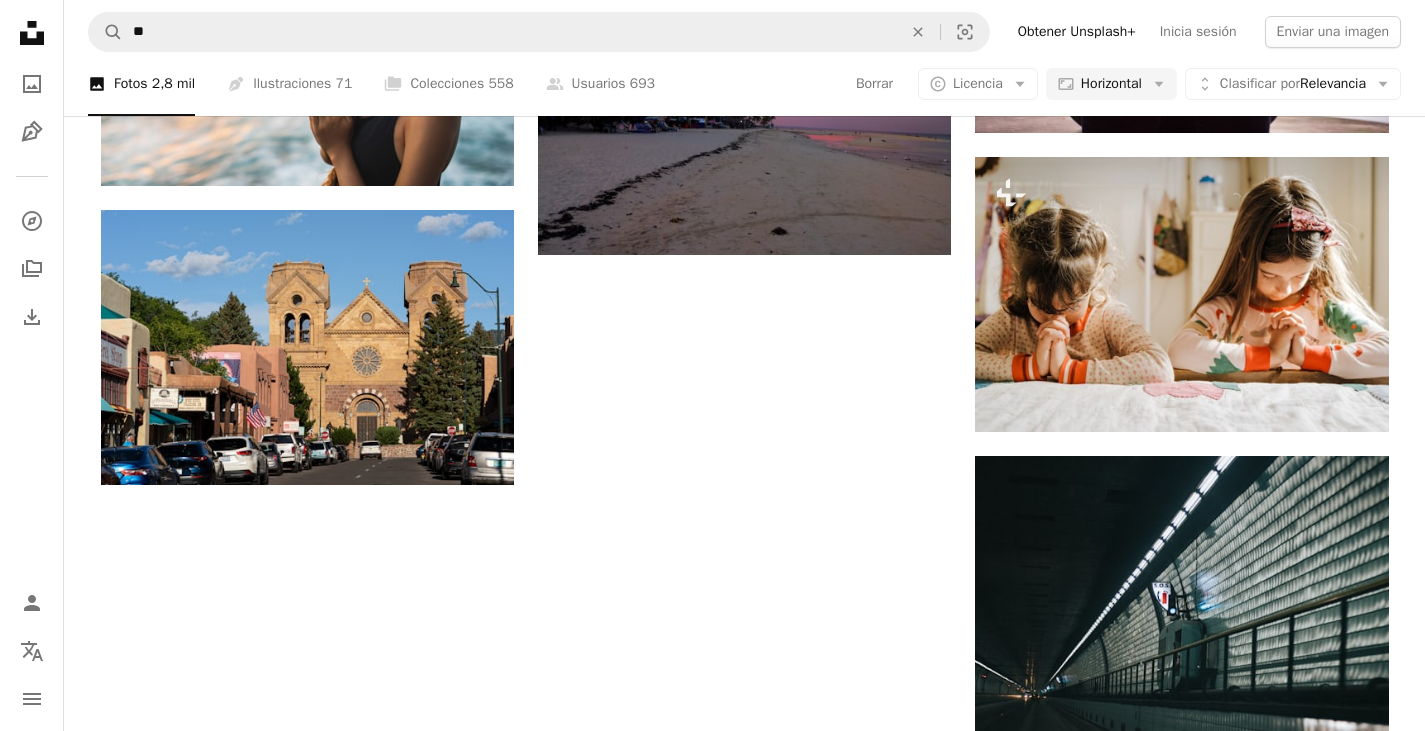 scroll, scrollTop: 600, scrollLeft: 0, axis: vertical 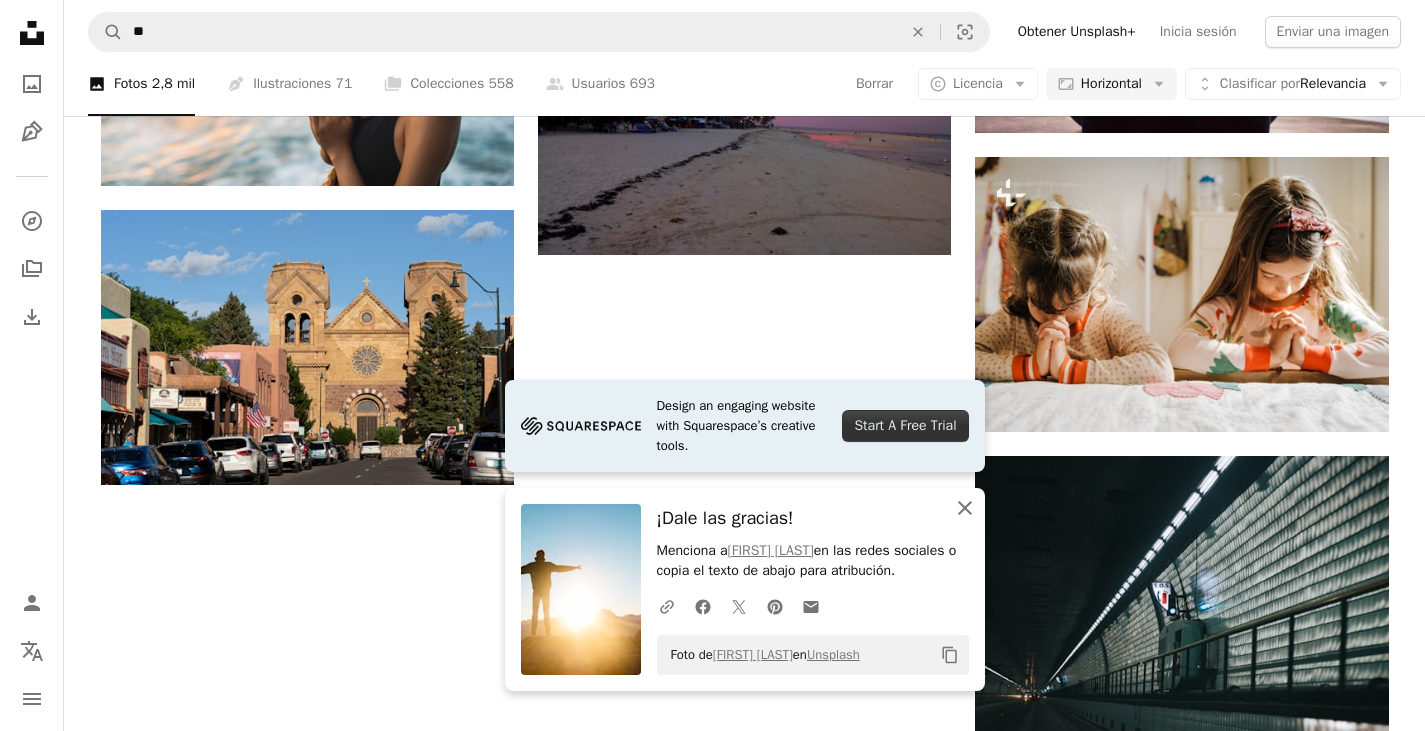 click 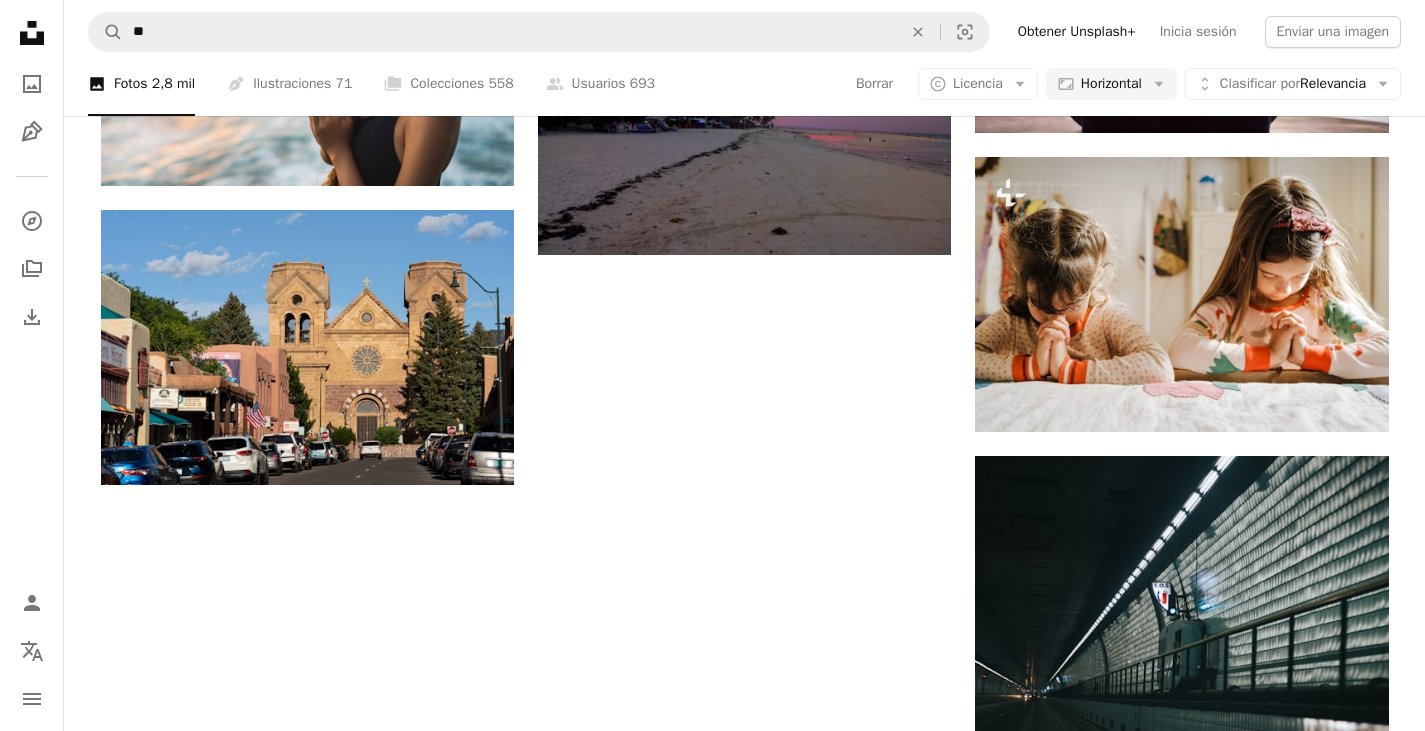 scroll, scrollTop: 900, scrollLeft: 0, axis: vertical 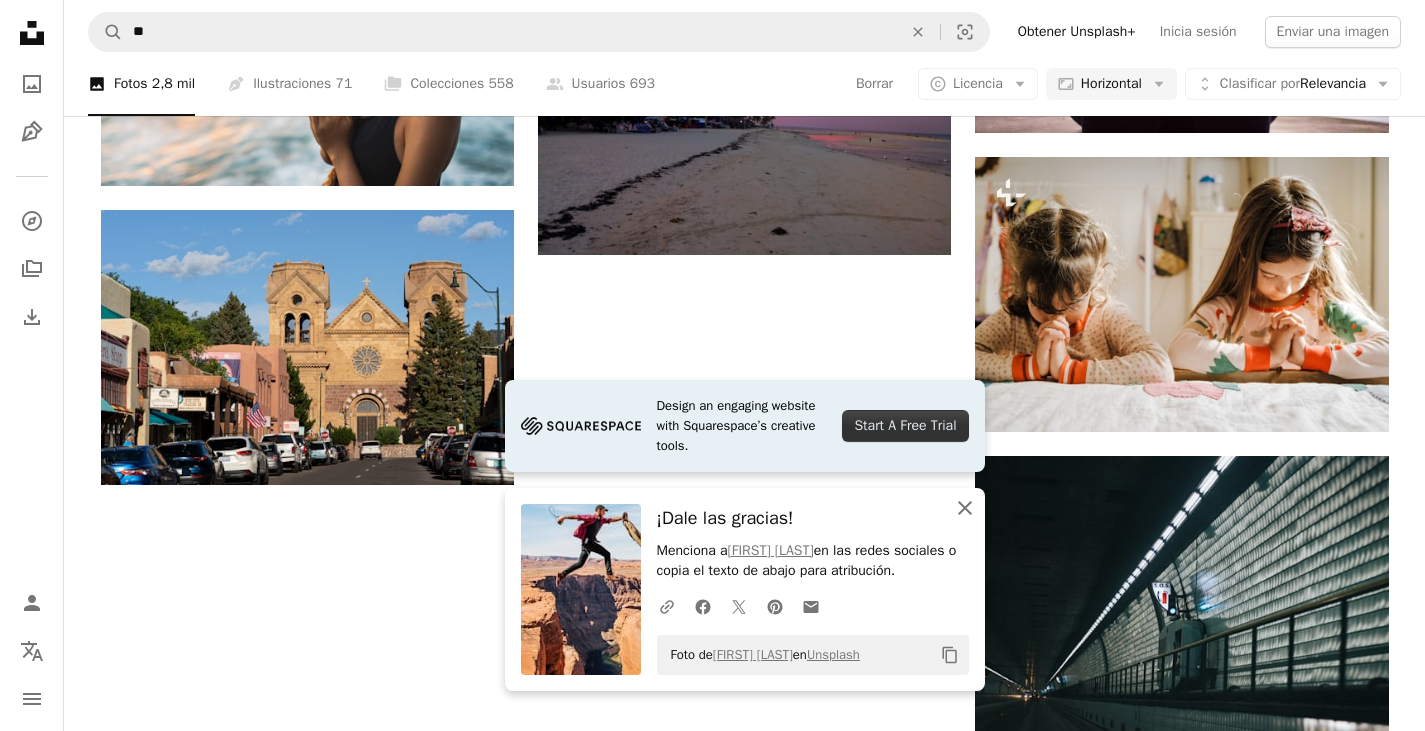 click on "An X shape" 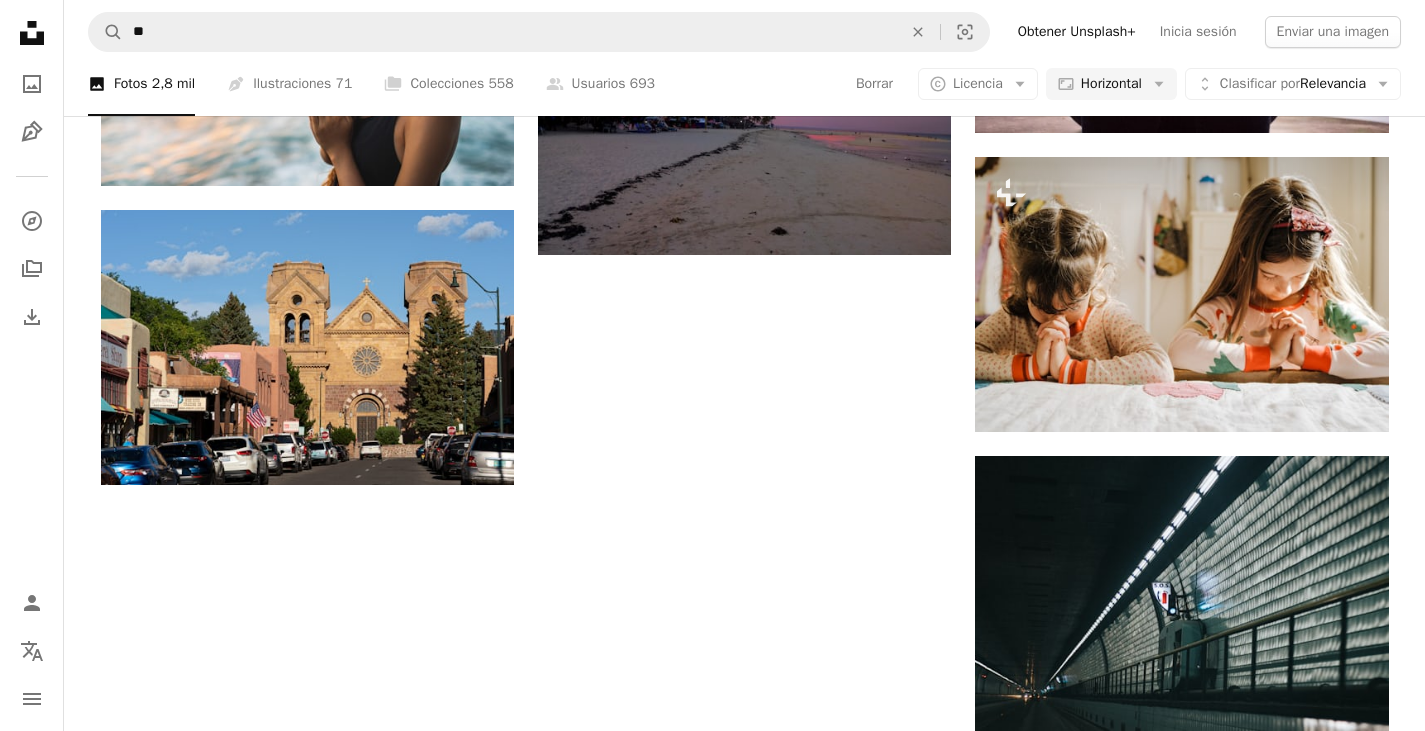 scroll, scrollTop: 0, scrollLeft: 0, axis: both 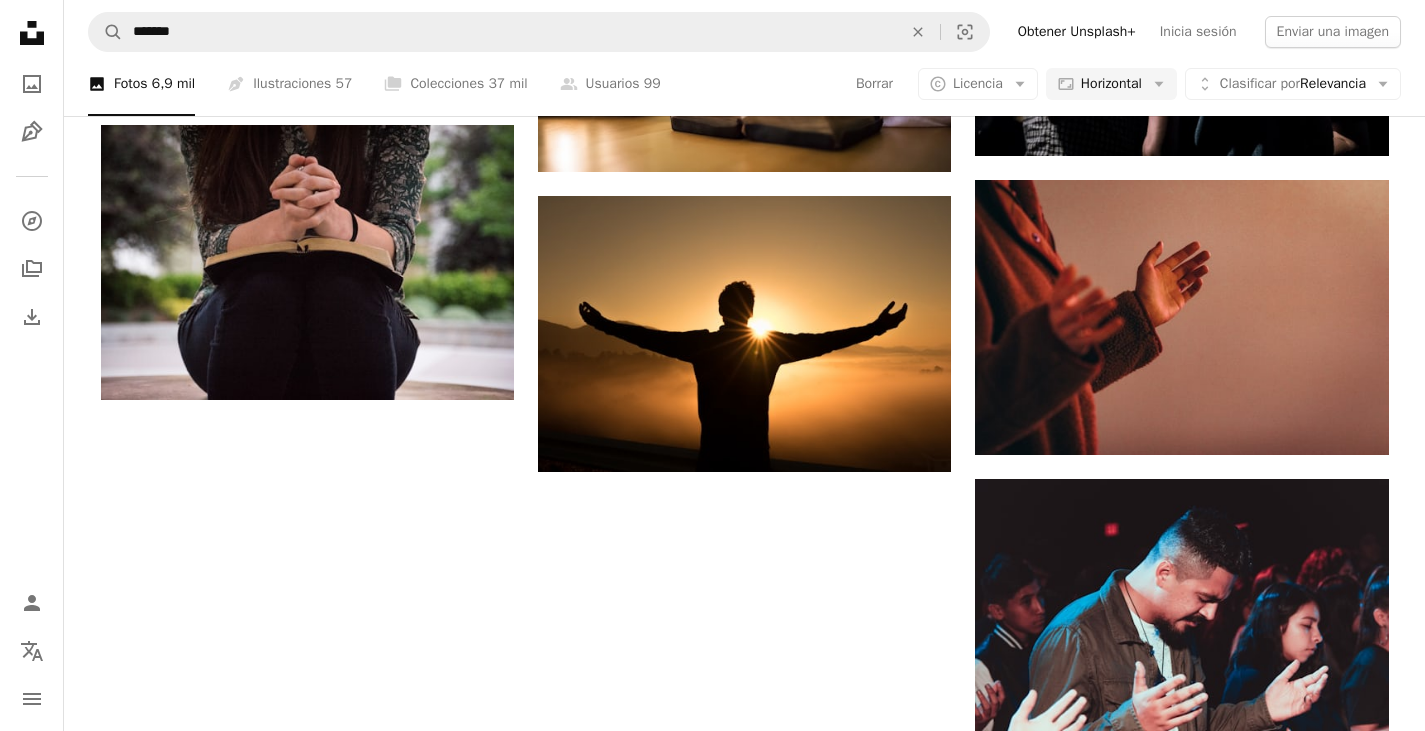 click 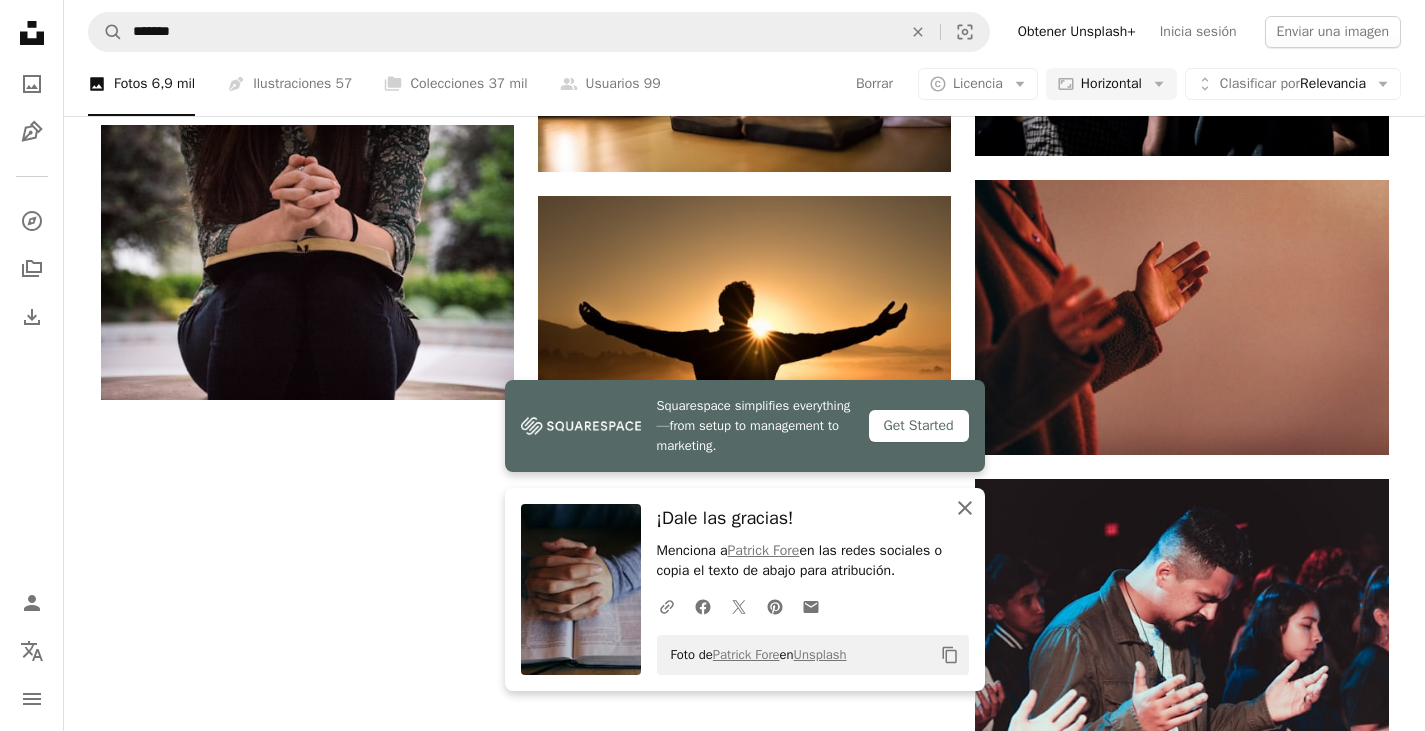 click 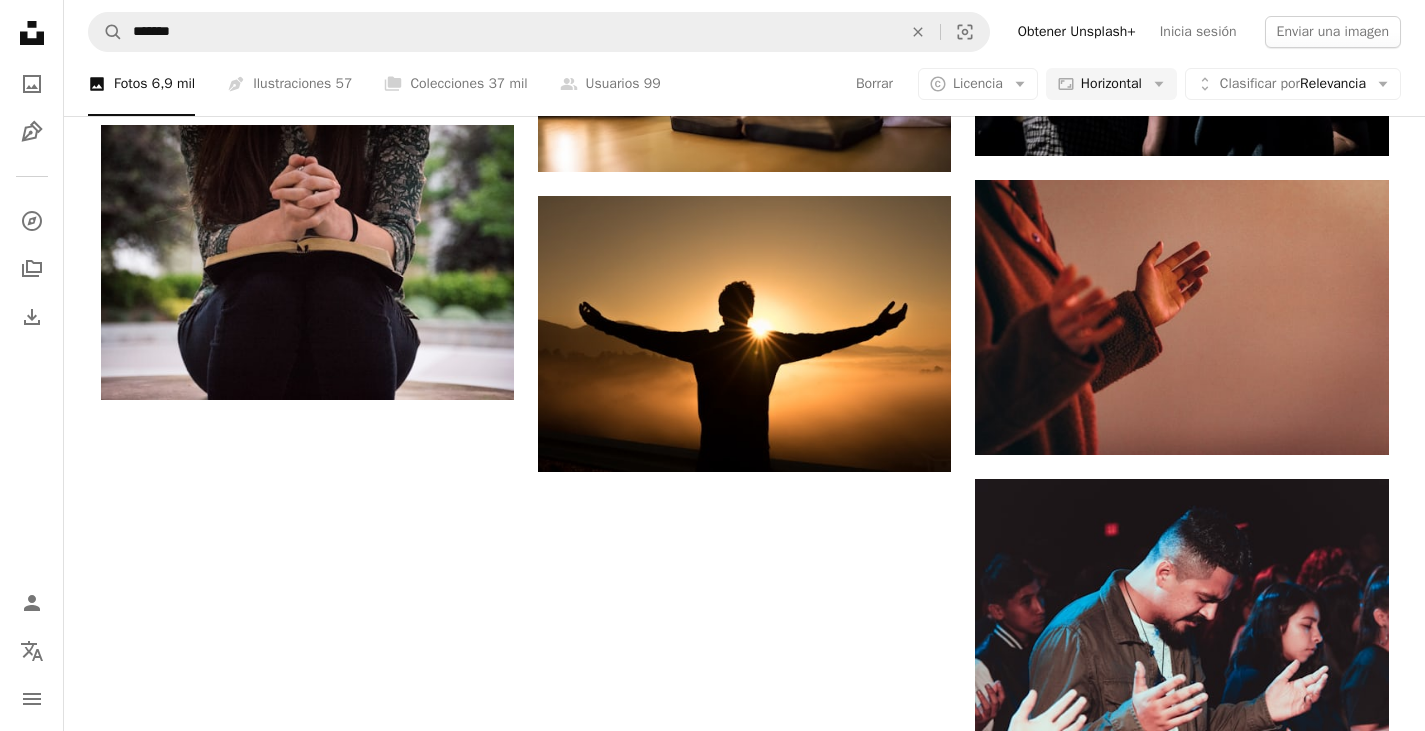 scroll, scrollTop: 800, scrollLeft: 0, axis: vertical 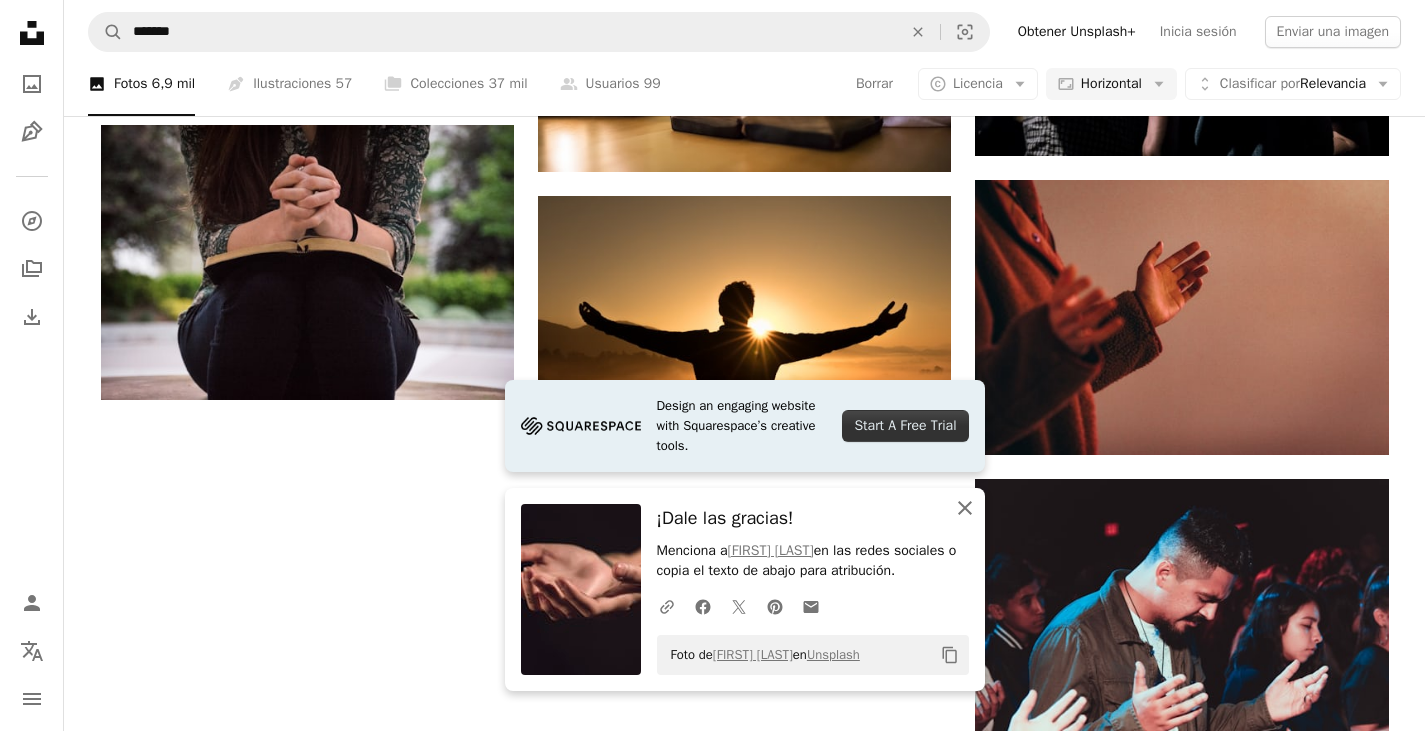 click 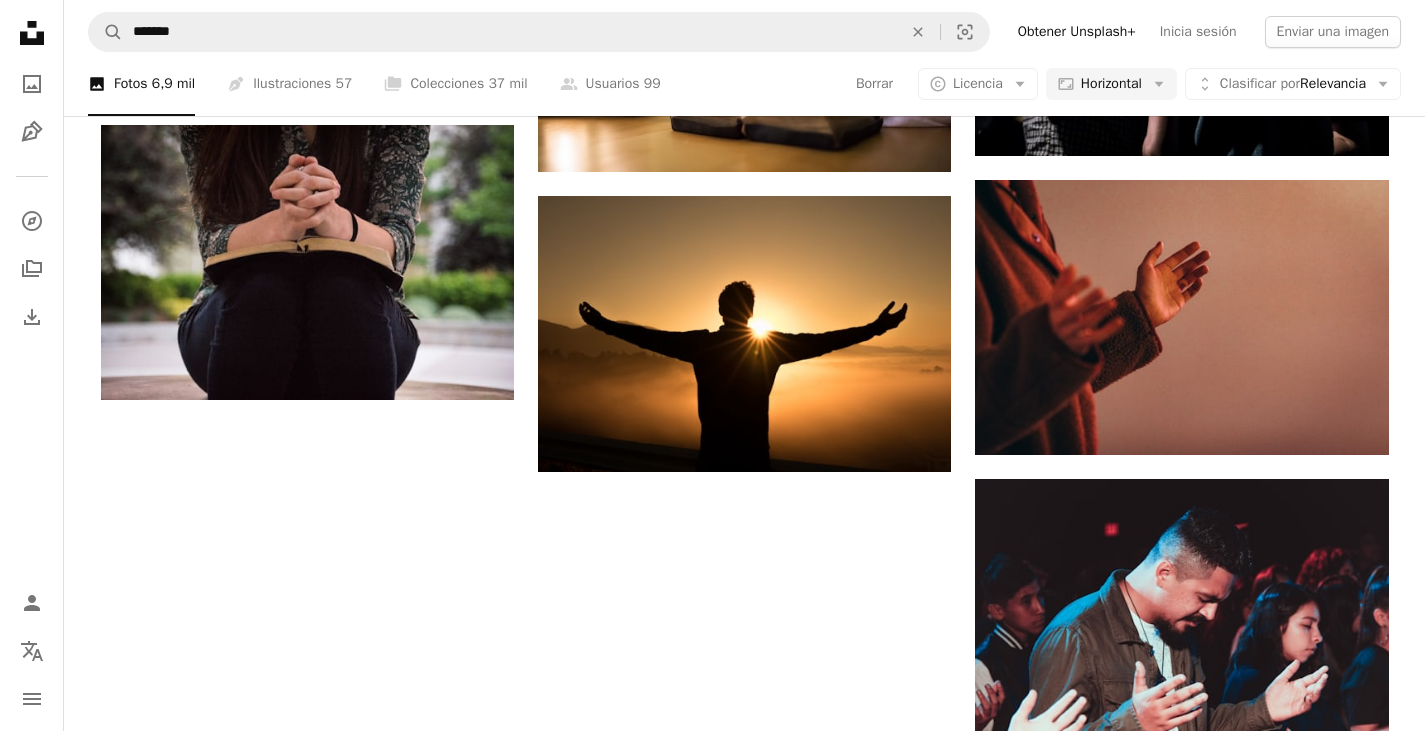 scroll, scrollTop: 1900, scrollLeft: 0, axis: vertical 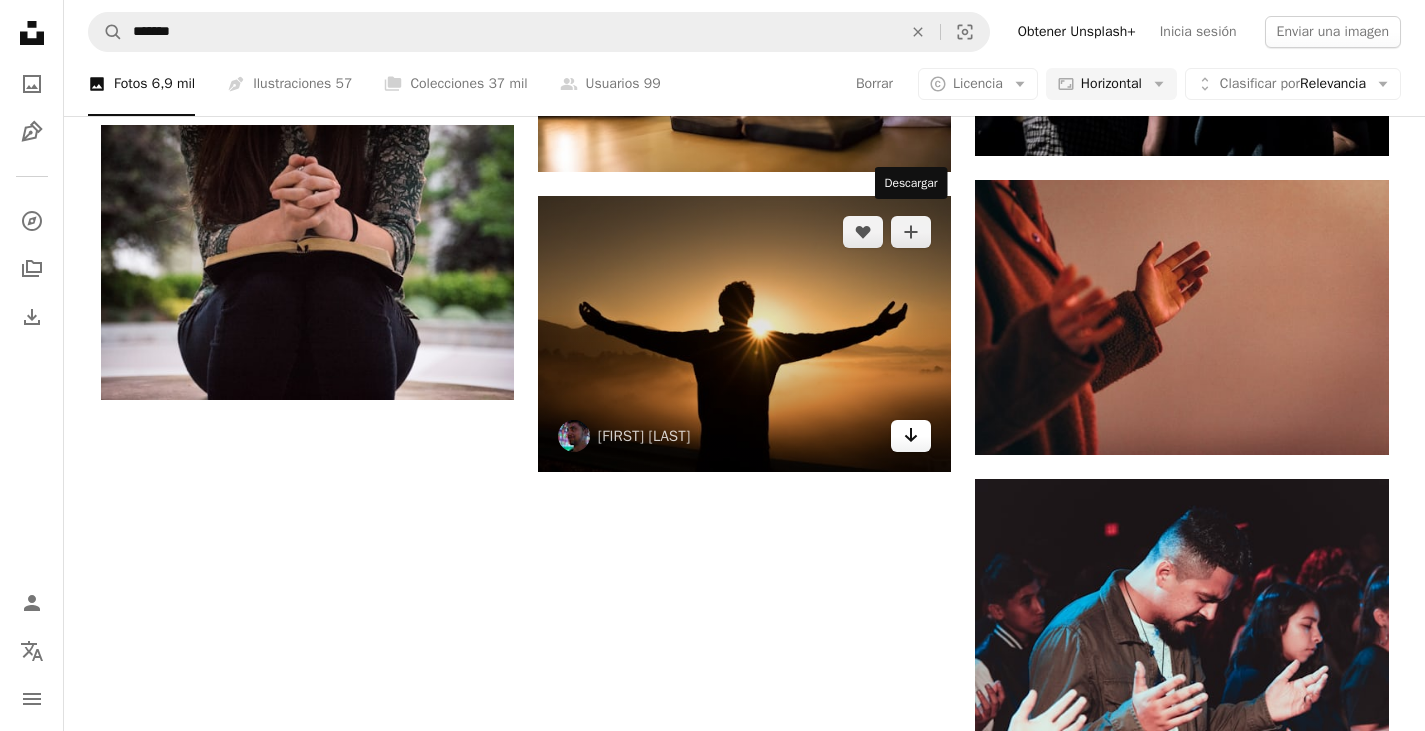 click 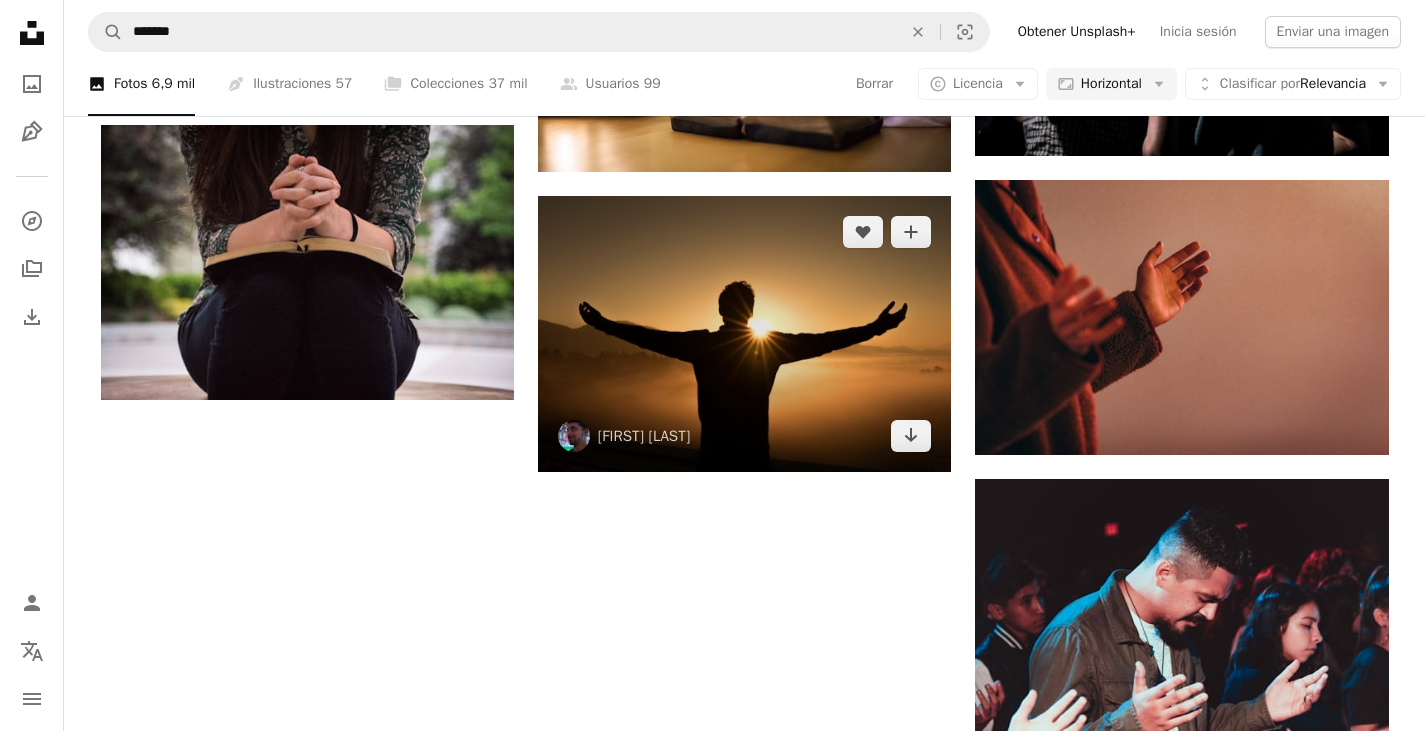 scroll, scrollTop: 0, scrollLeft: 0, axis: both 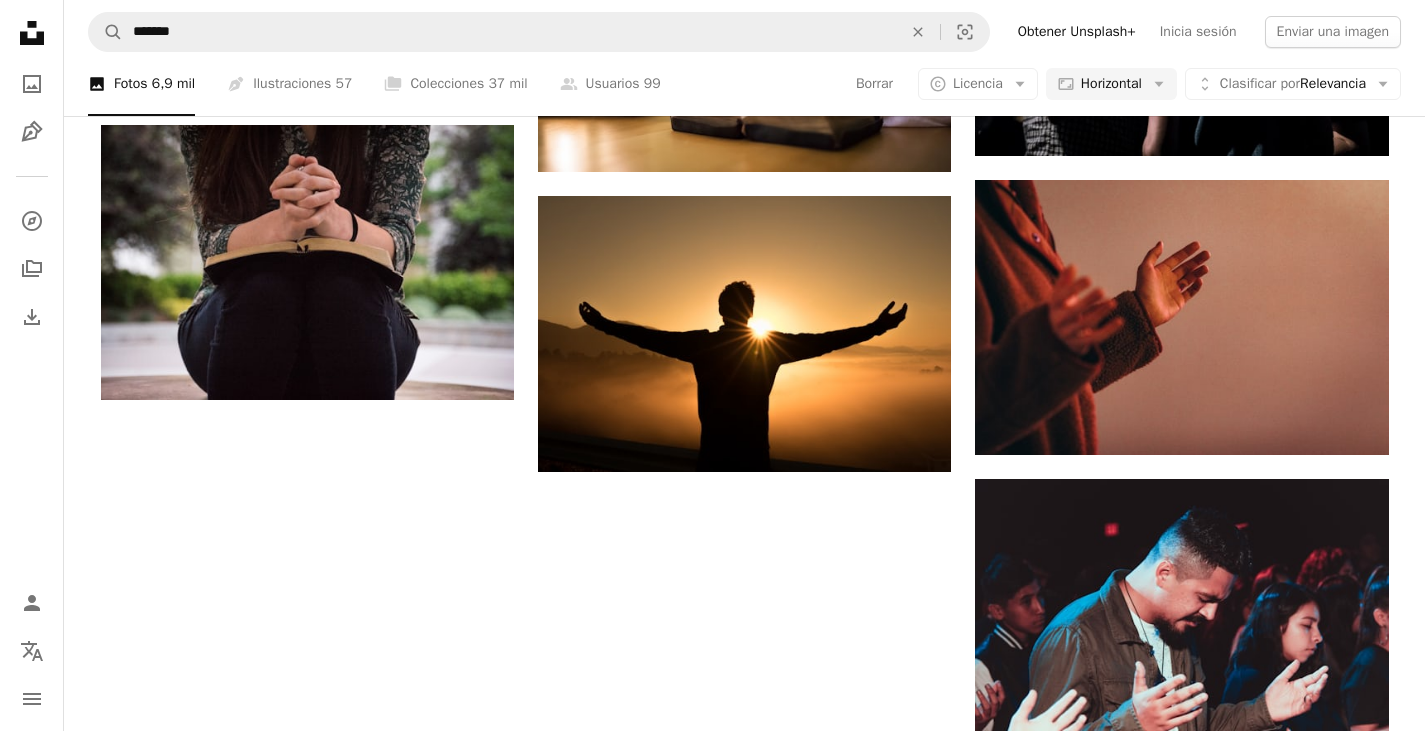 click on "Cargar más" at bounding box center (745, 835) 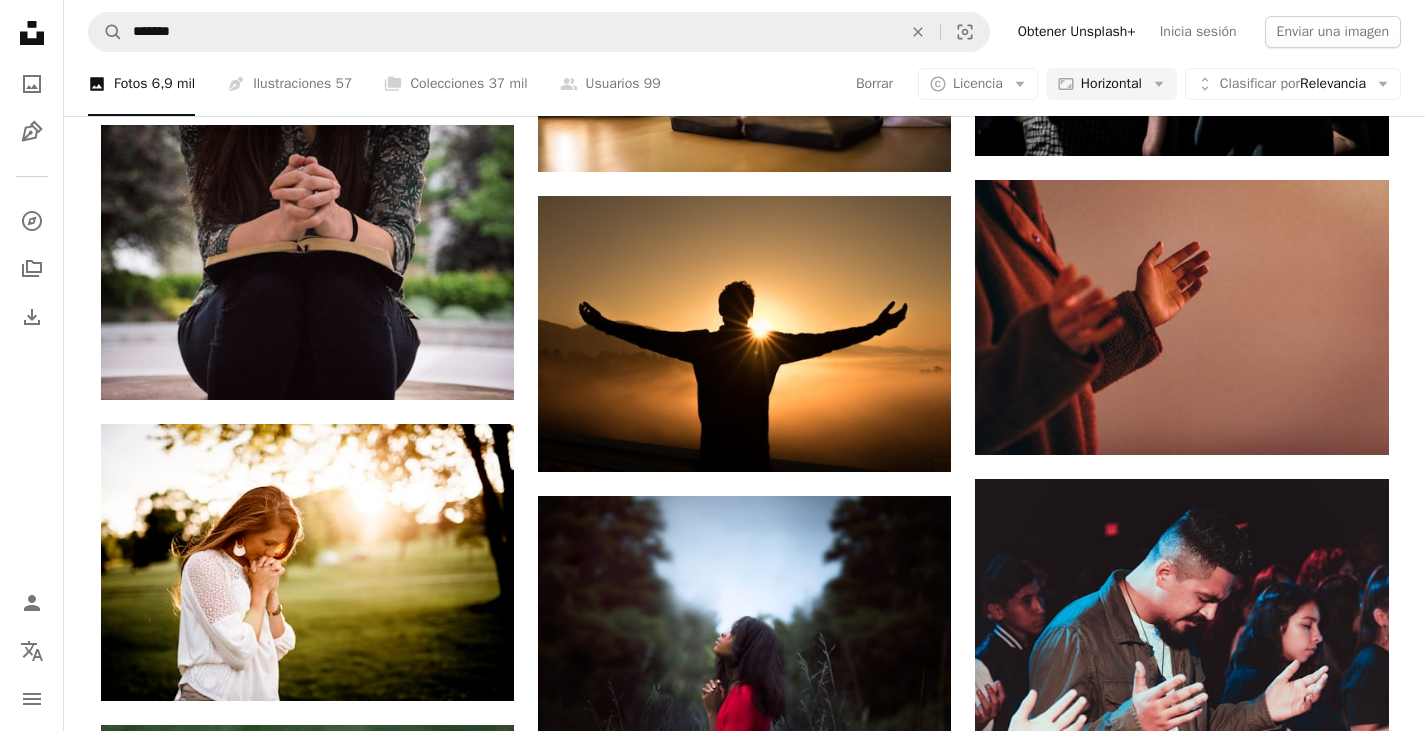 scroll, scrollTop: 3300, scrollLeft: 0, axis: vertical 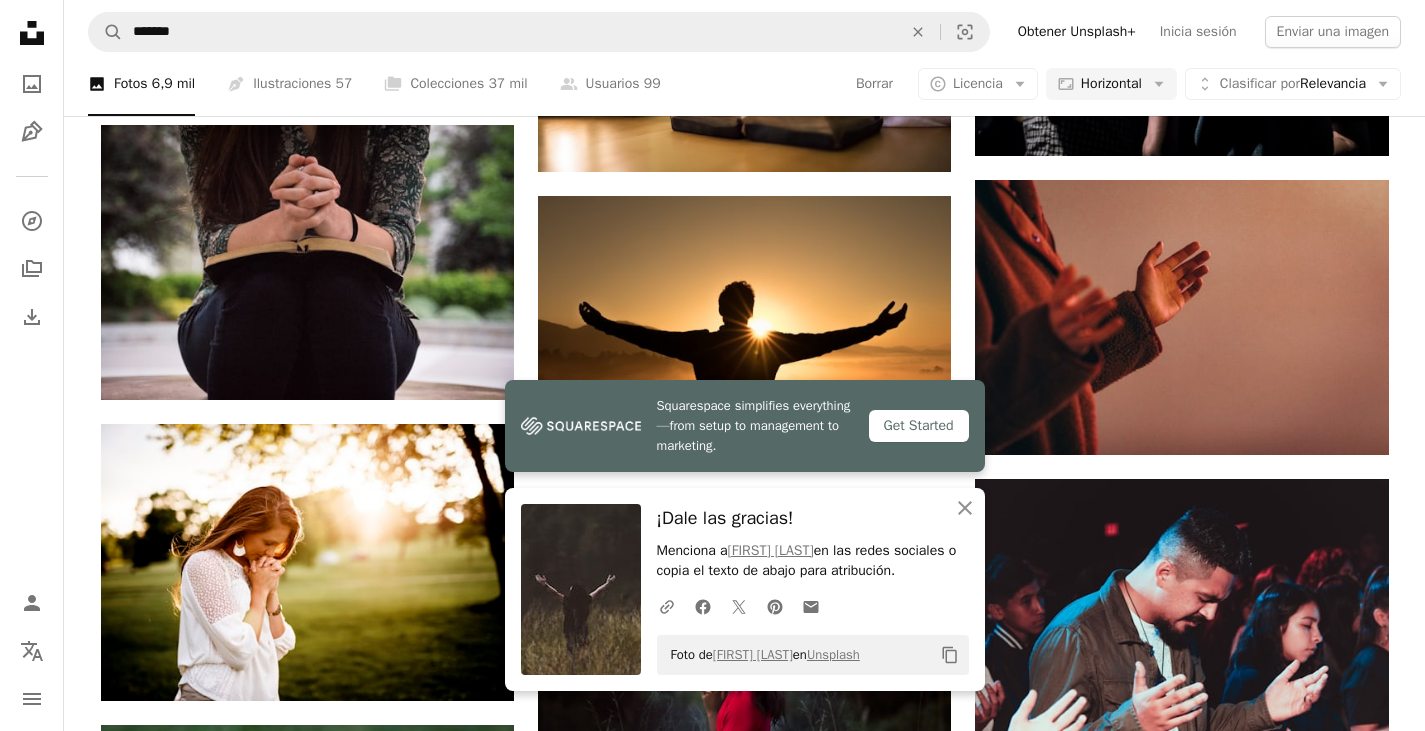 click on "A lock   Descargar" at bounding box center [442, 2713] 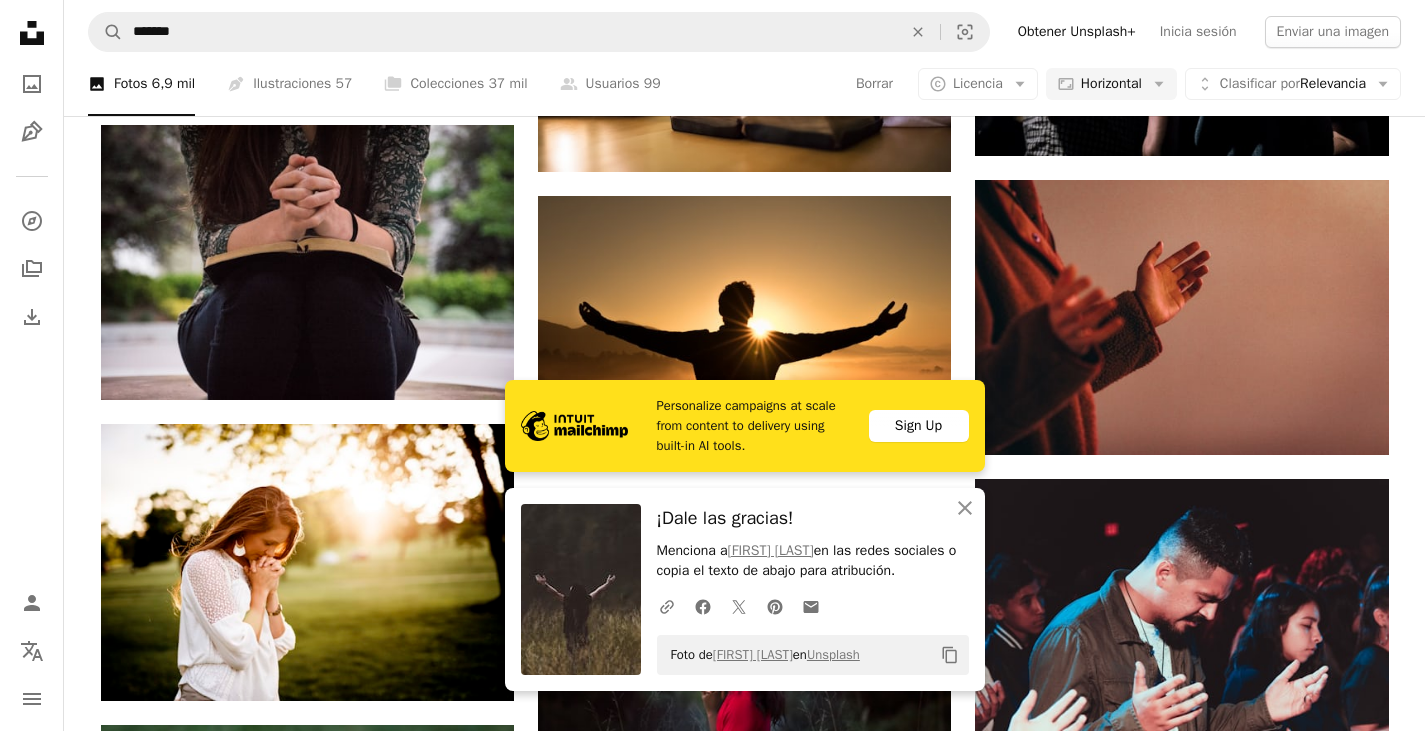 scroll, scrollTop: 3800, scrollLeft: 0, axis: vertical 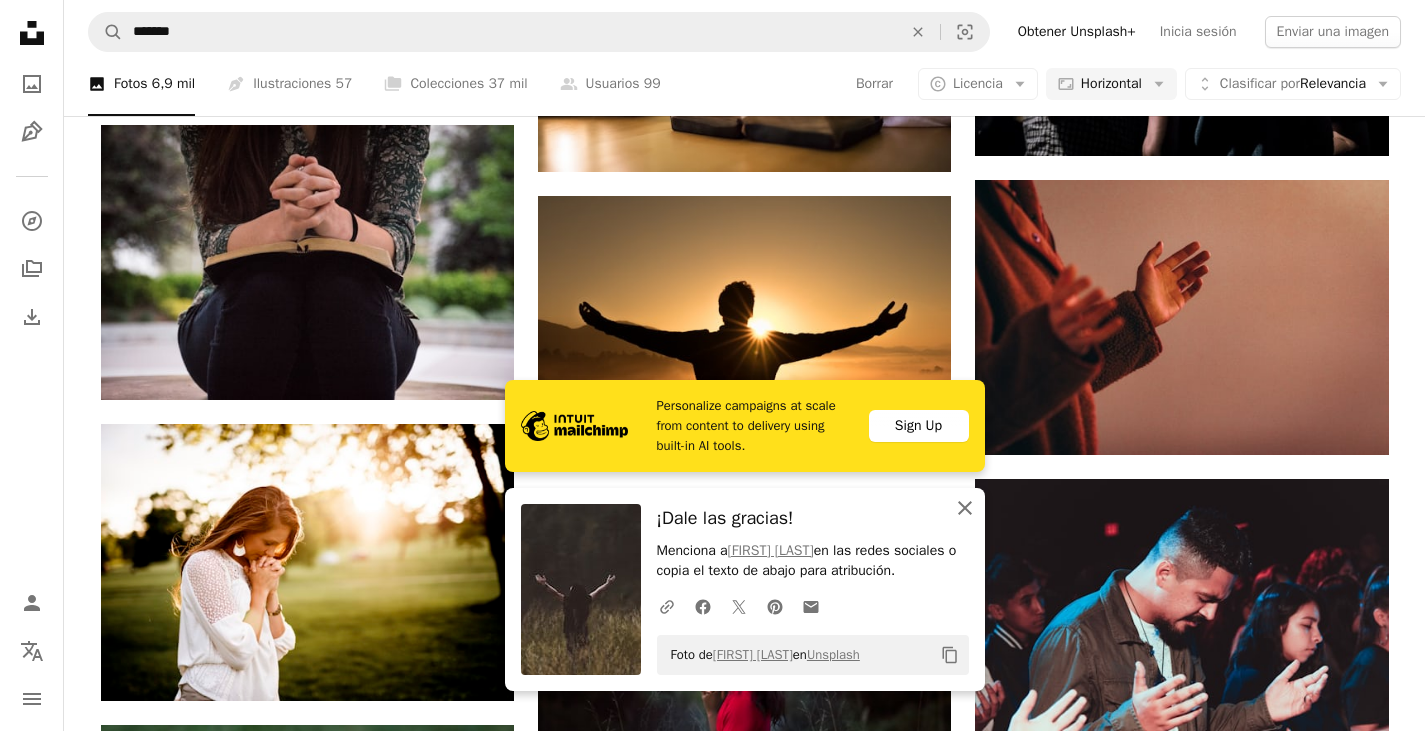 click 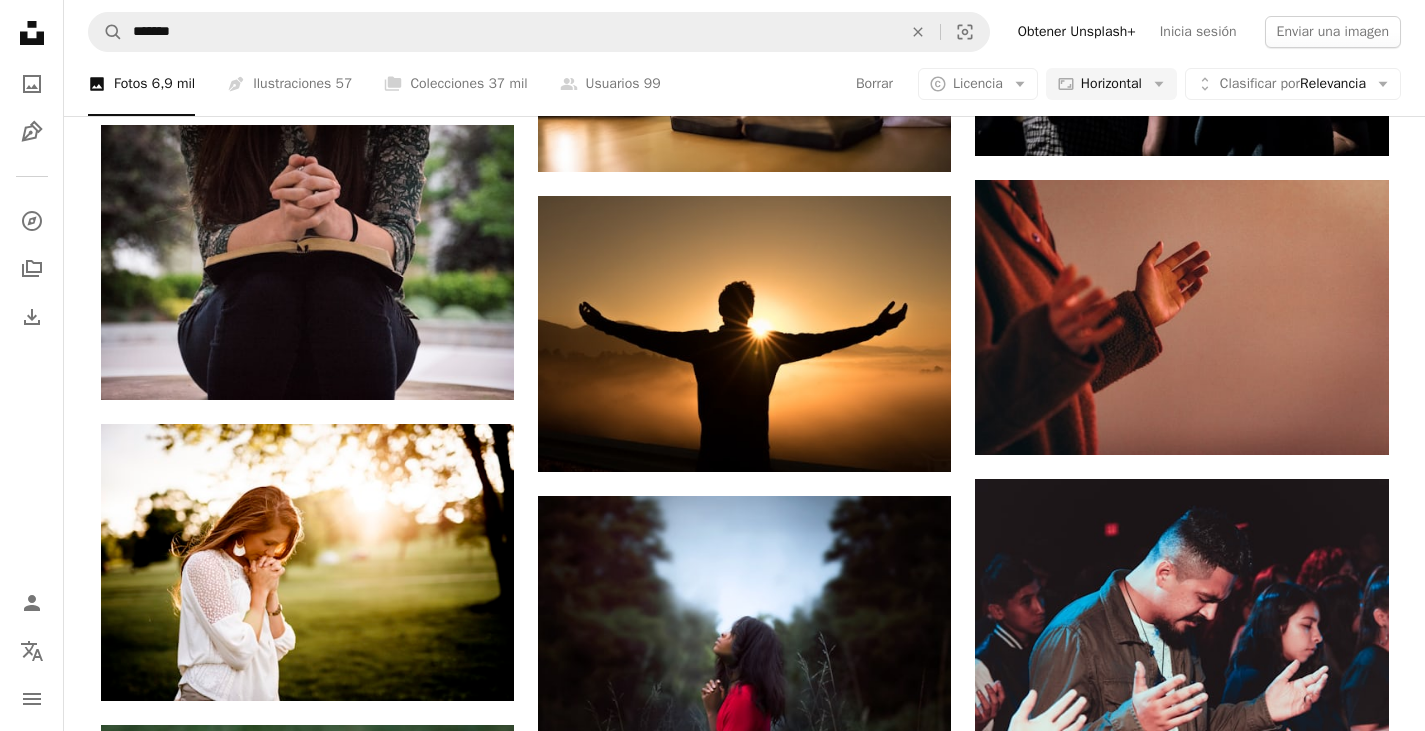 scroll, scrollTop: 3900, scrollLeft: 0, axis: vertical 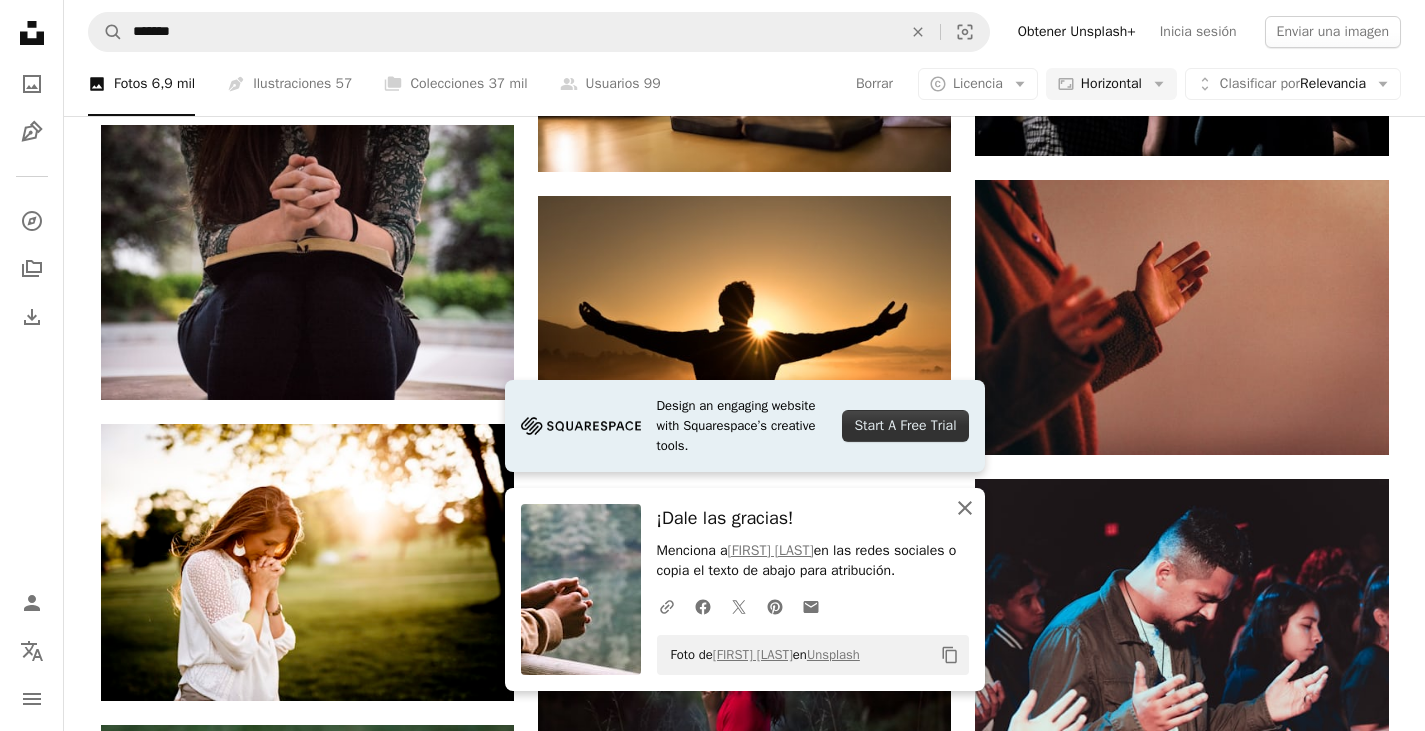 click on "An X shape" 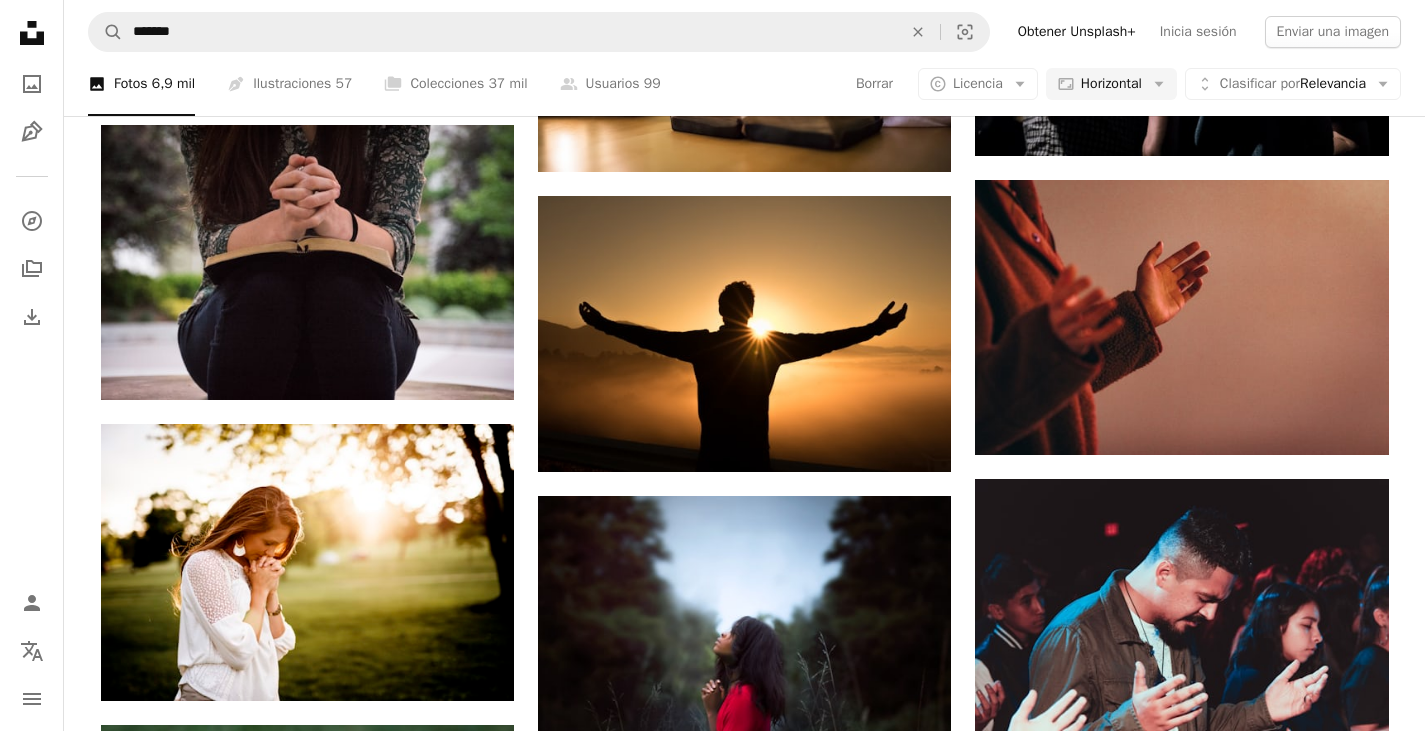 scroll, scrollTop: 5100, scrollLeft: 0, axis: vertical 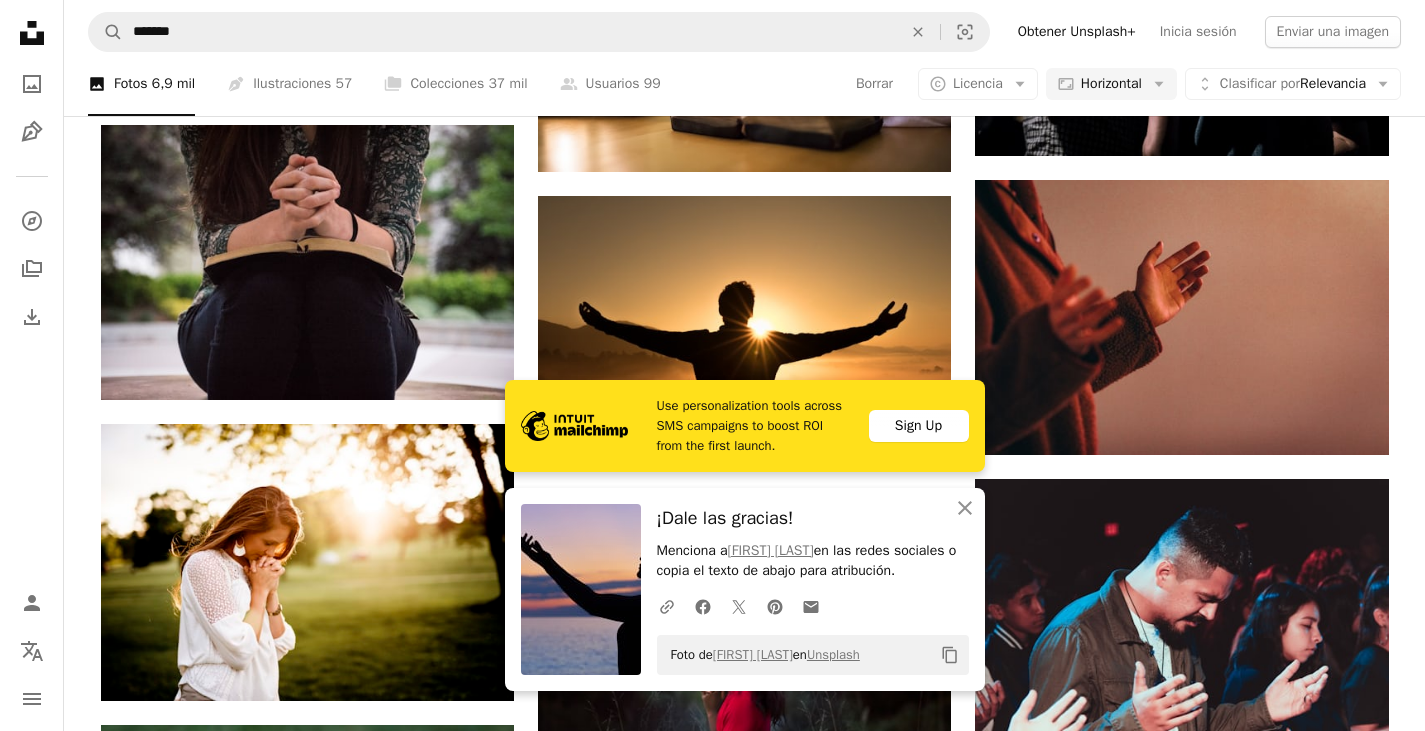 click 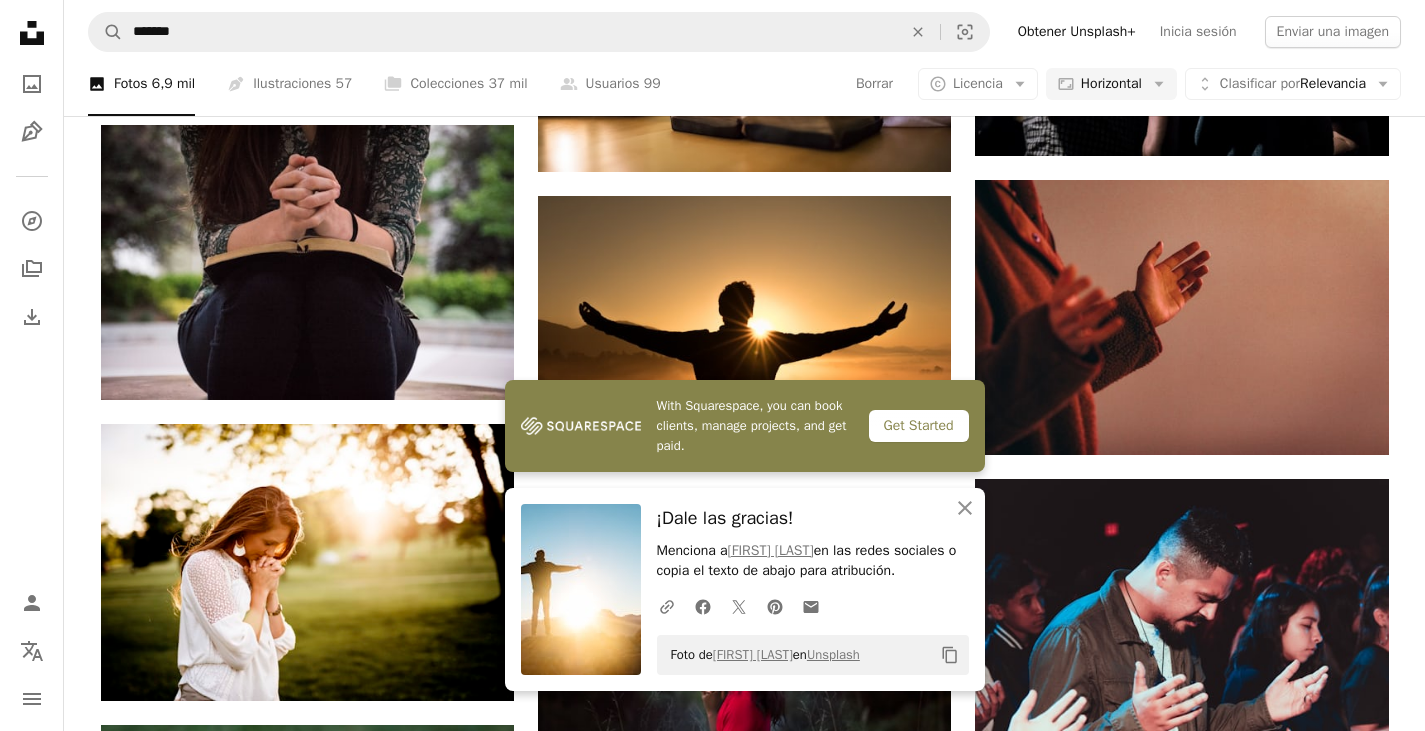 scroll, scrollTop: 5700, scrollLeft: 0, axis: vertical 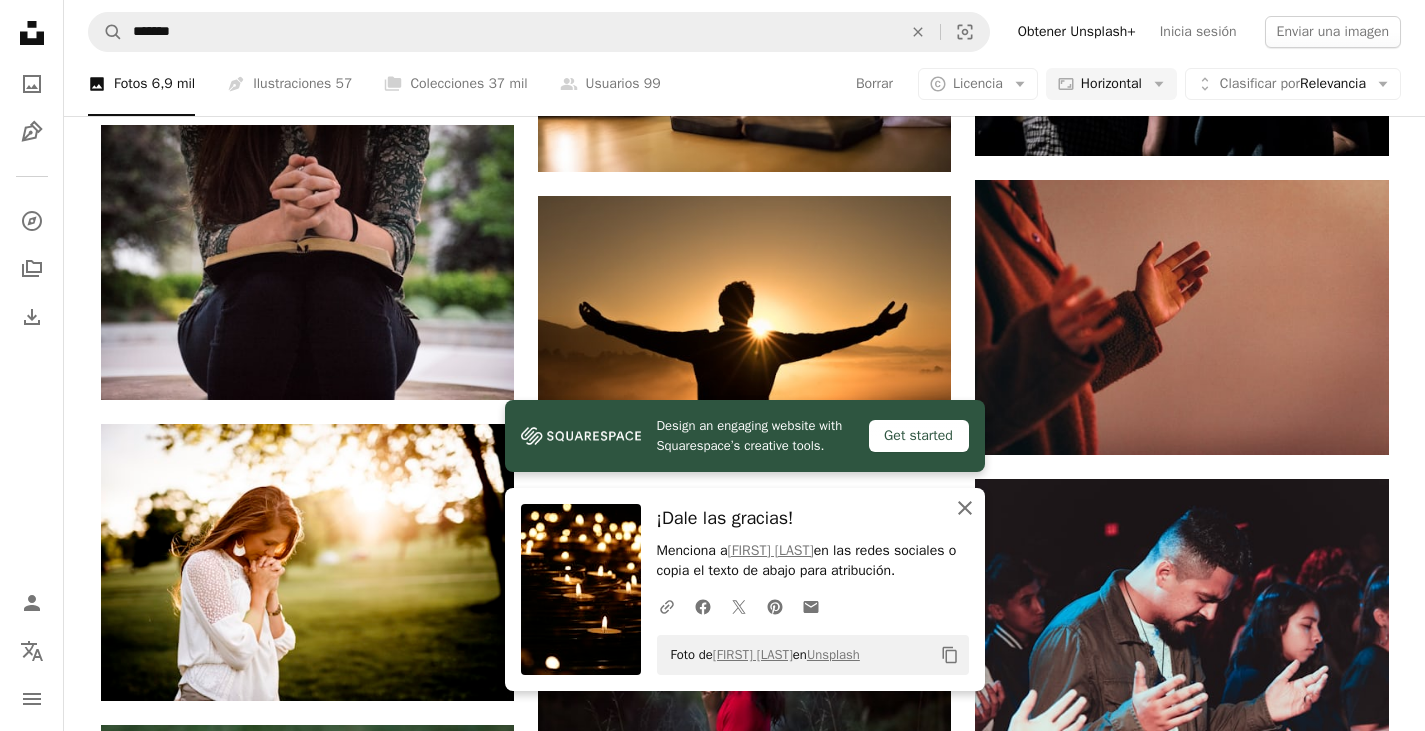 click 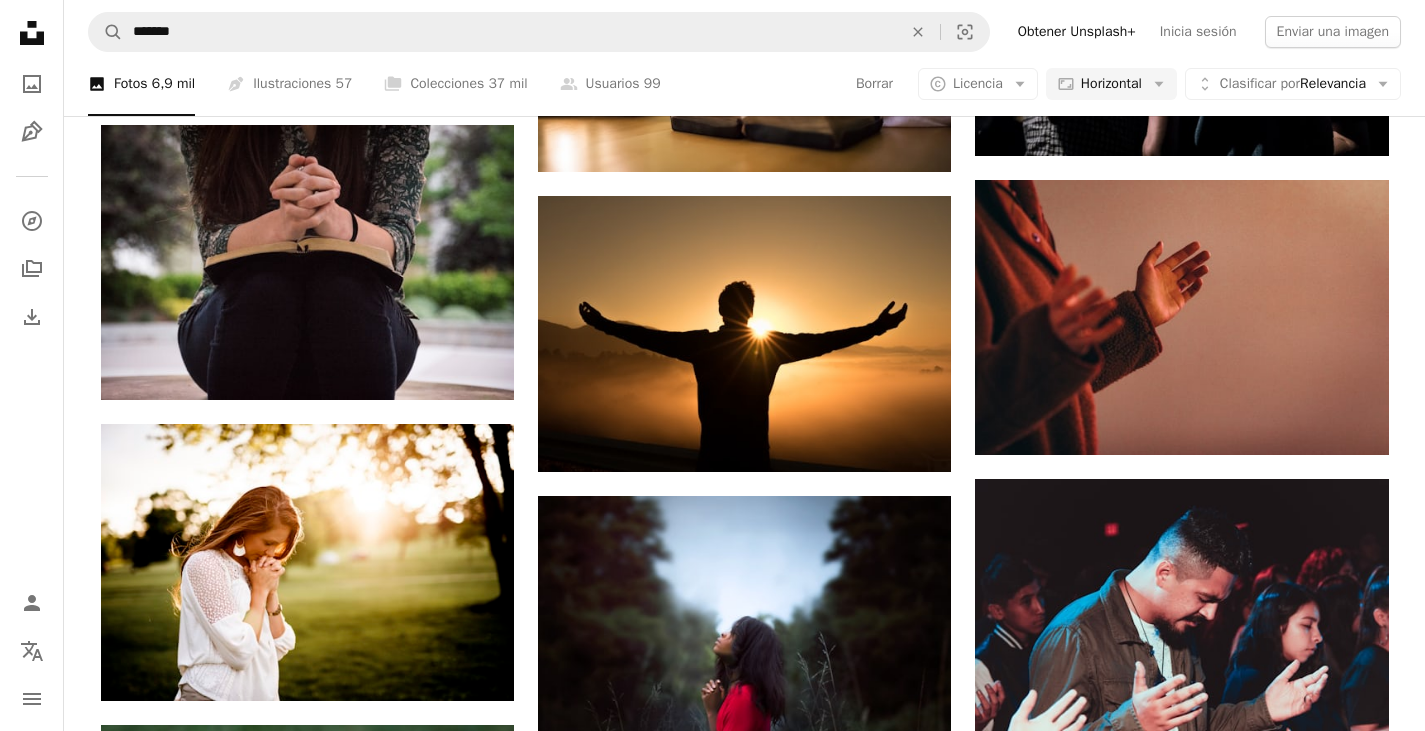 scroll, scrollTop: 6300, scrollLeft: 0, axis: vertical 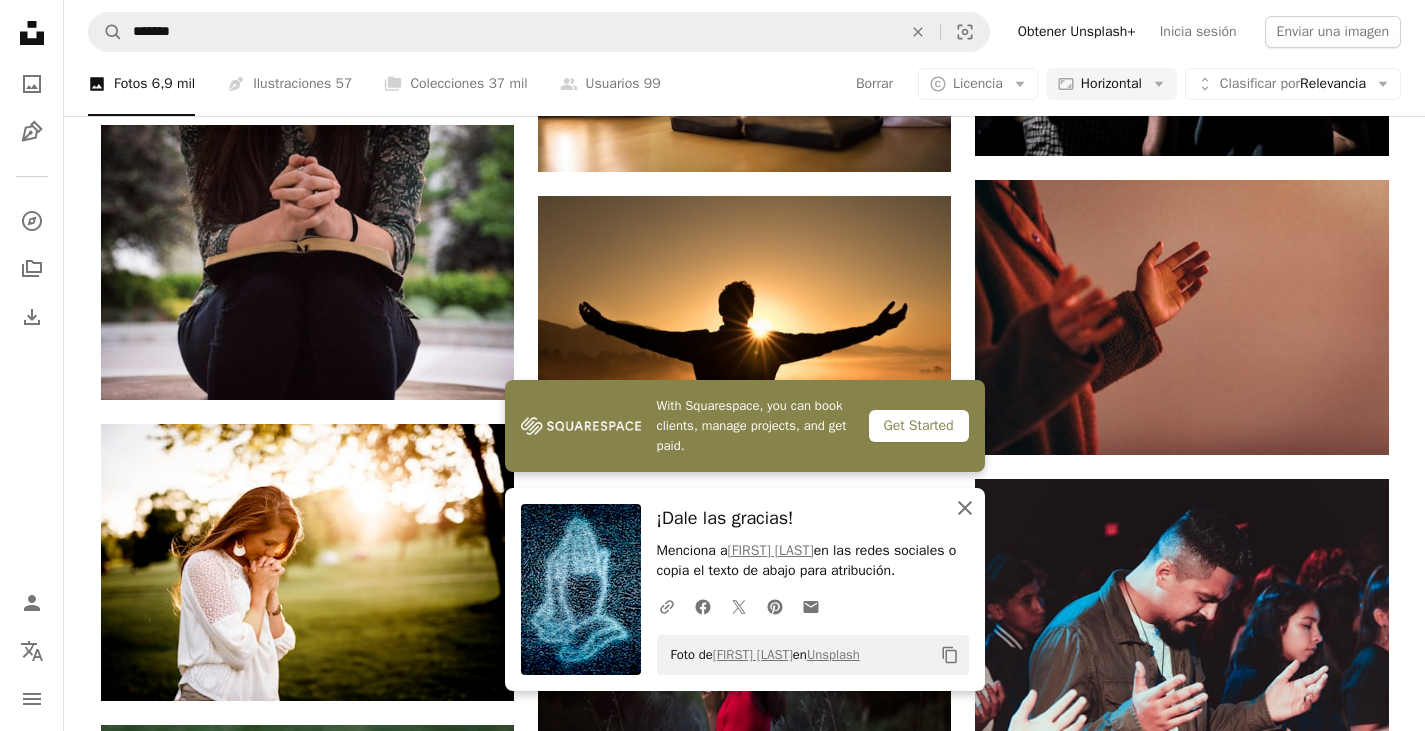 click on "An X shape" 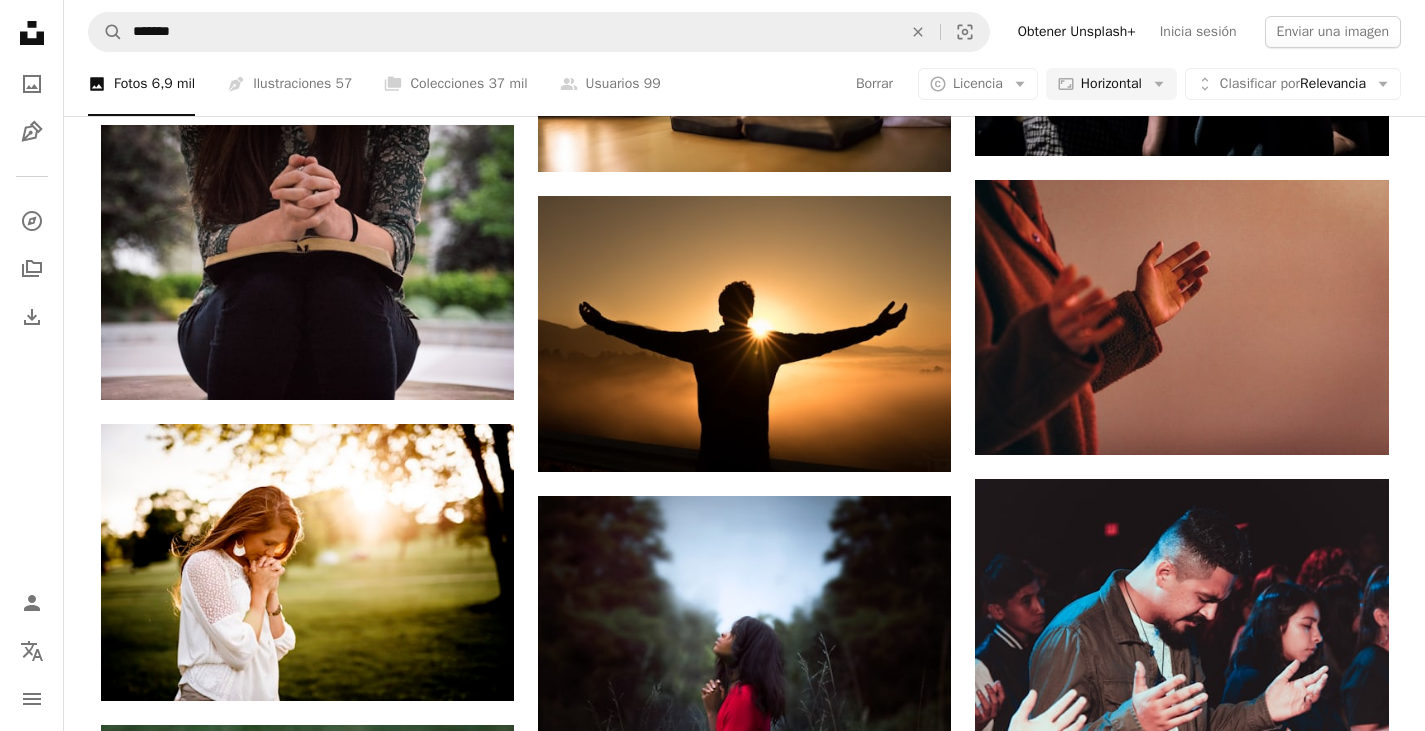 scroll, scrollTop: 8900, scrollLeft: 0, axis: vertical 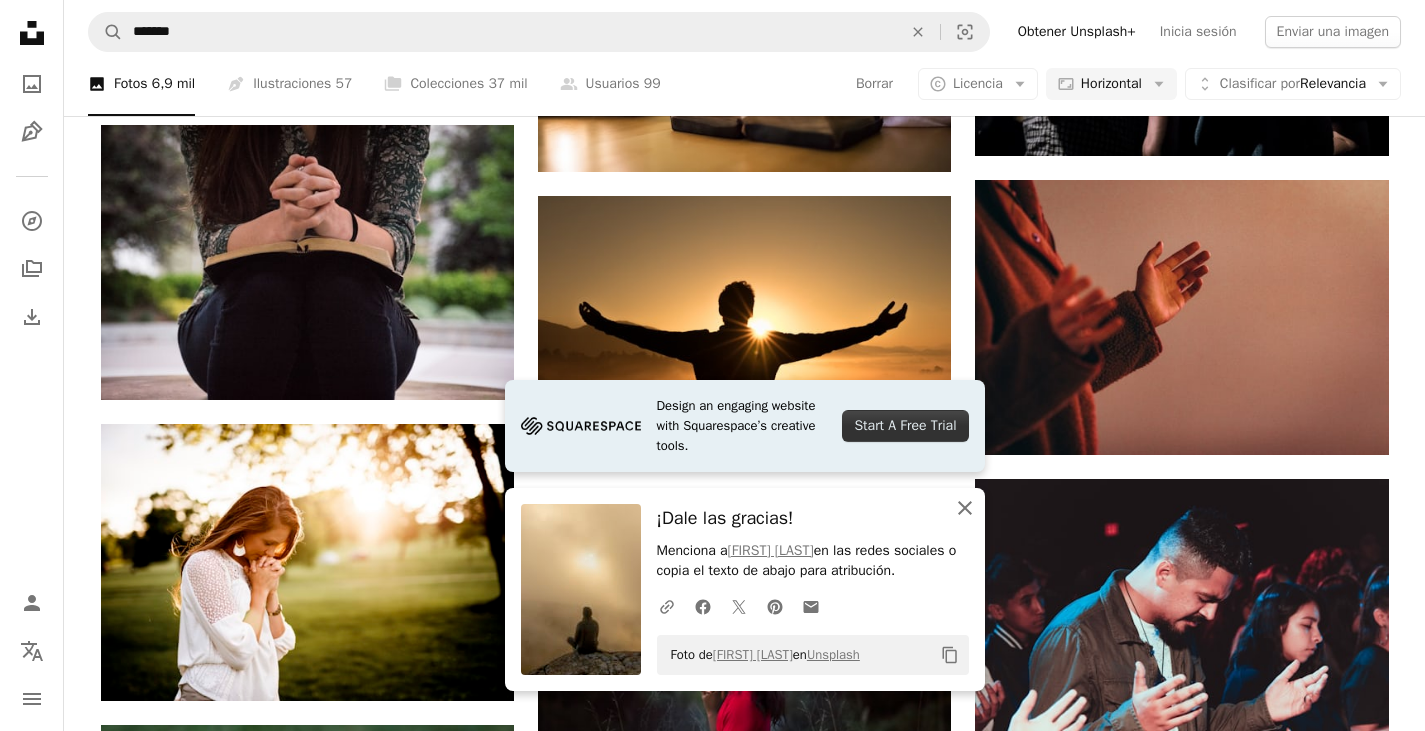 click on "An X shape" 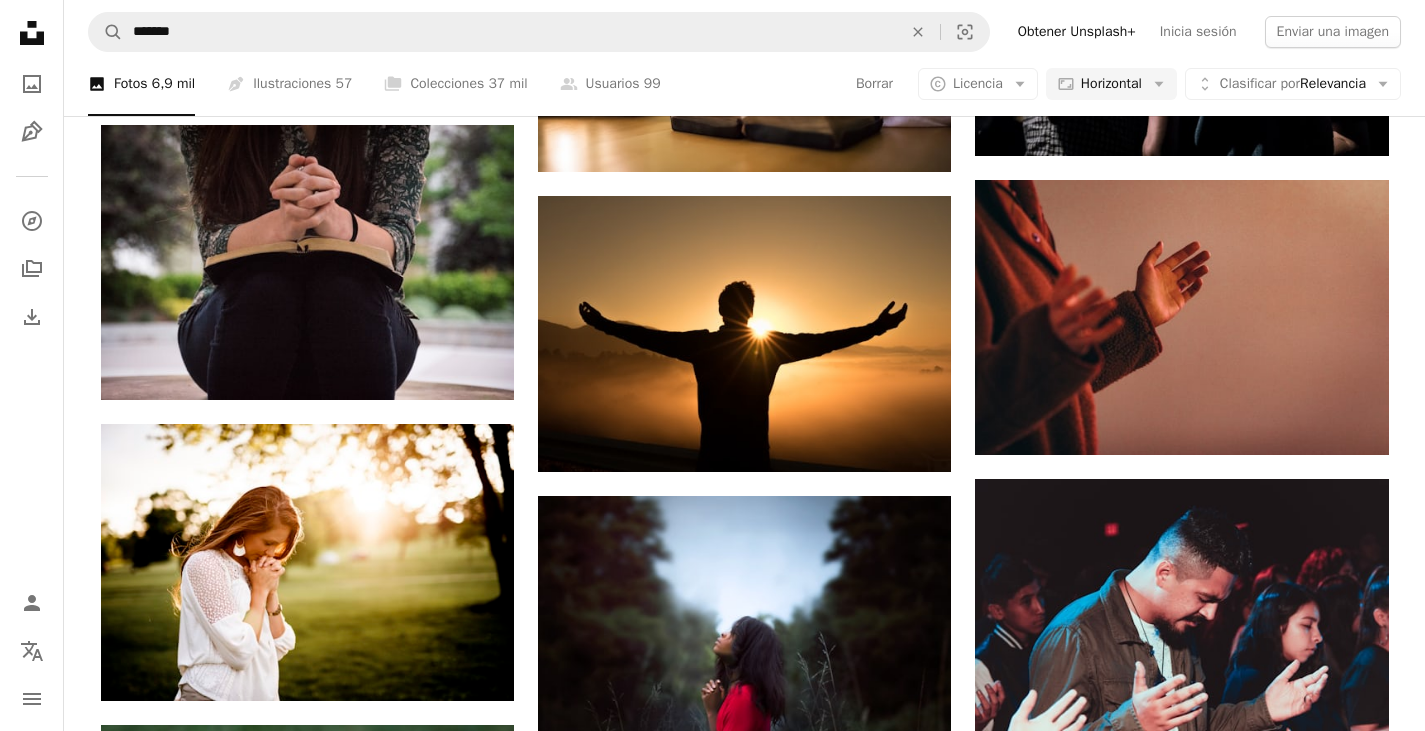 scroll, scrollTop: 9700, scrollLeft: 0, axis: vertical 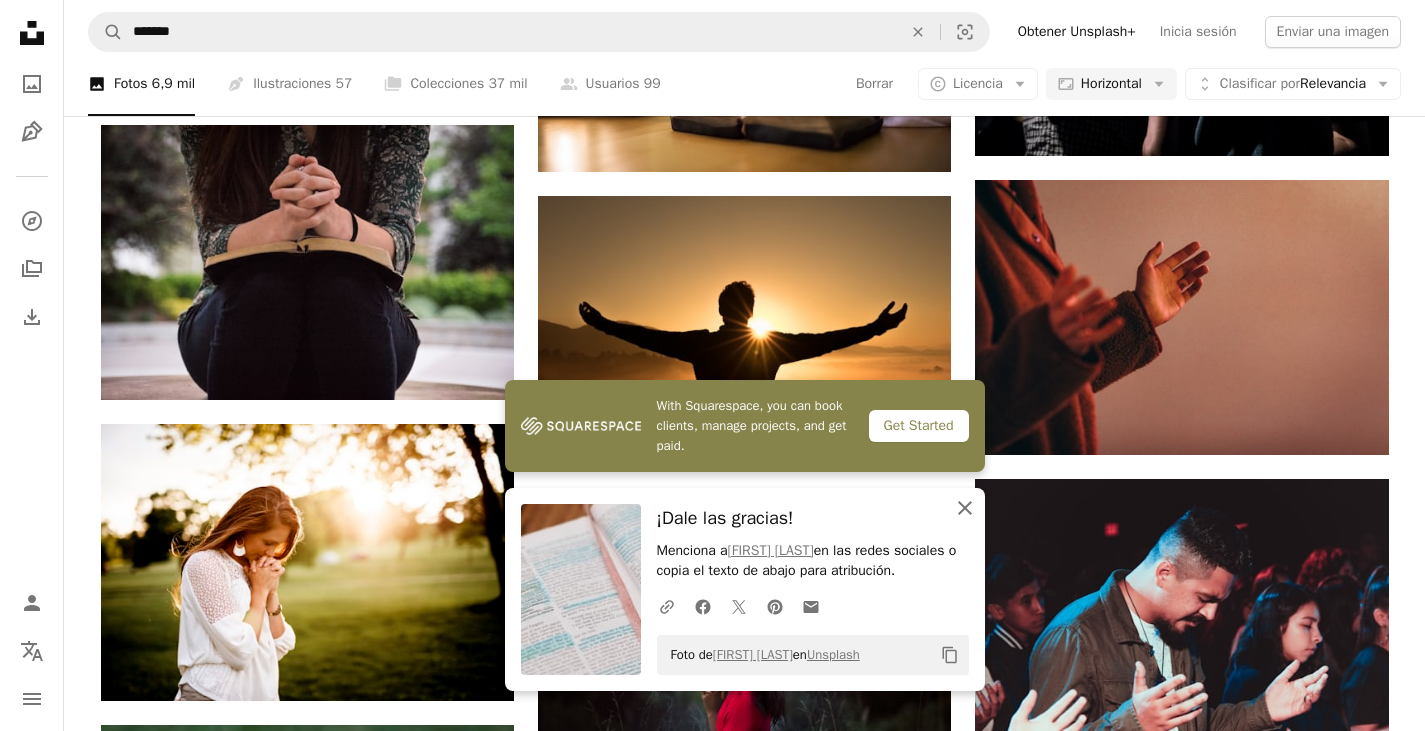 click on "An X shape" 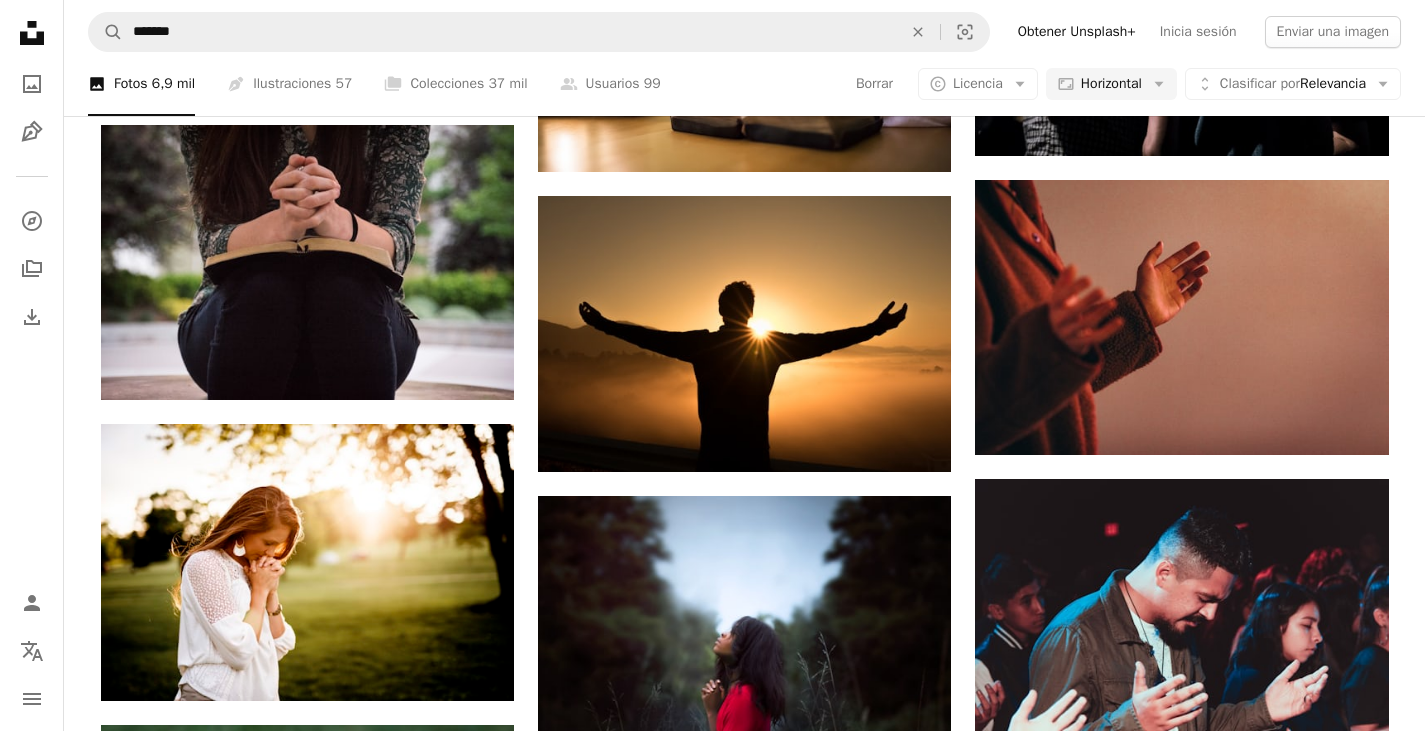 scroll, scrollTop: 10900, scrollLeft: 0, axis: vertical 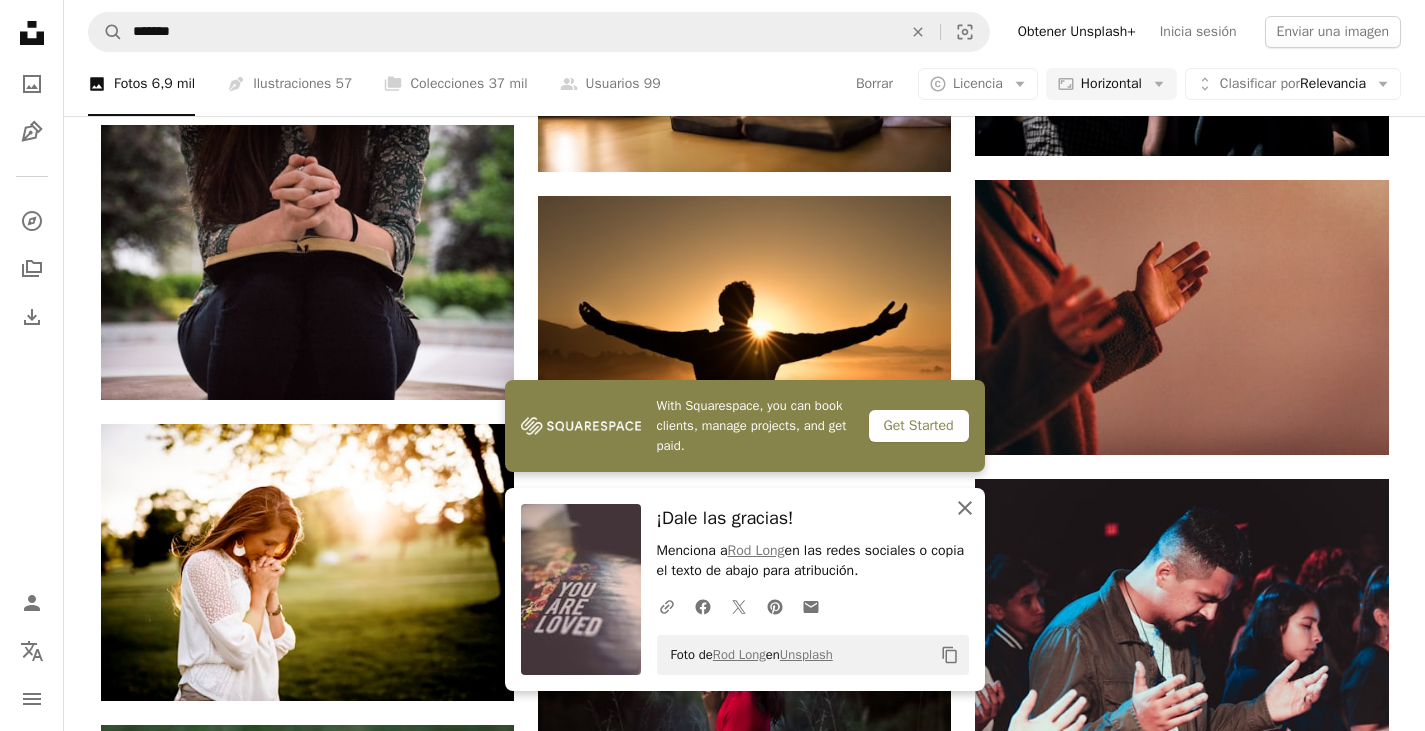 click 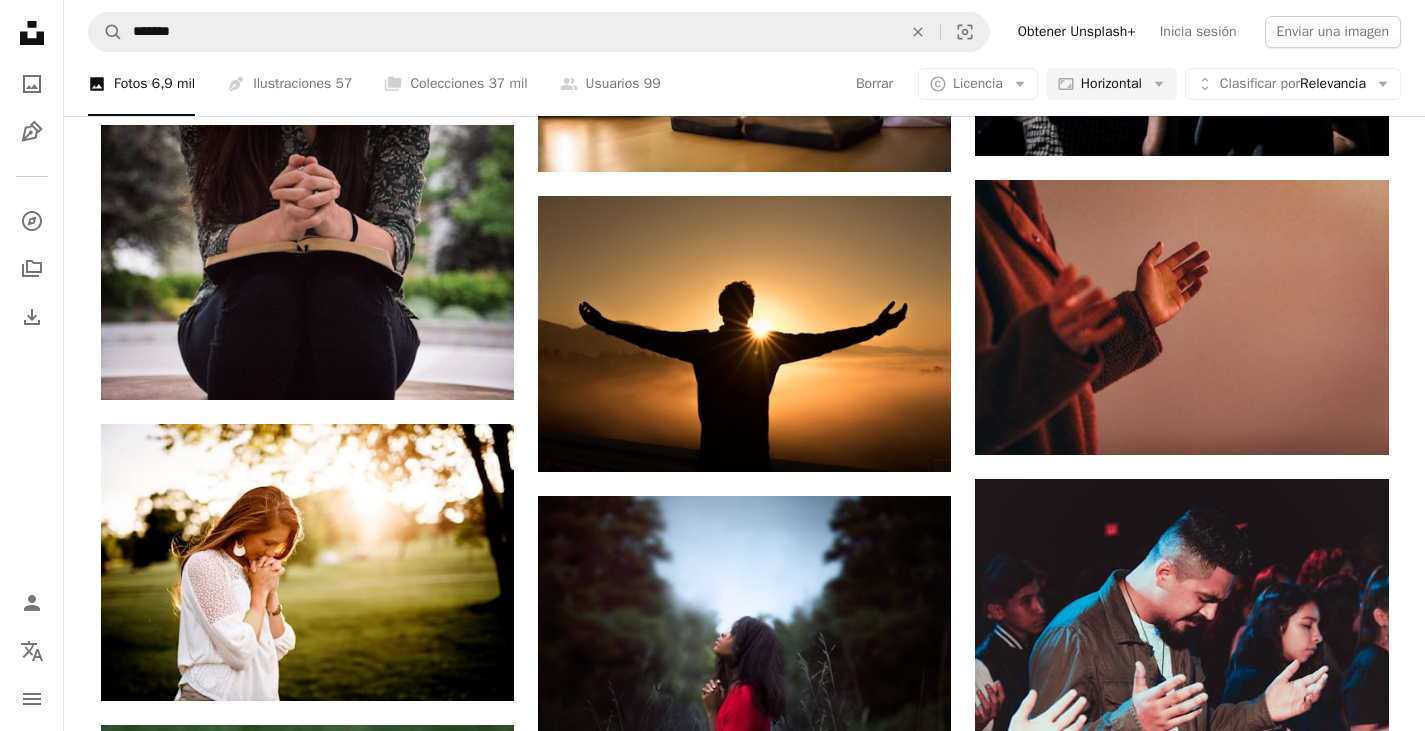 scroll, scrollTop: 13100, scrollLeft: 0, axis: vertical 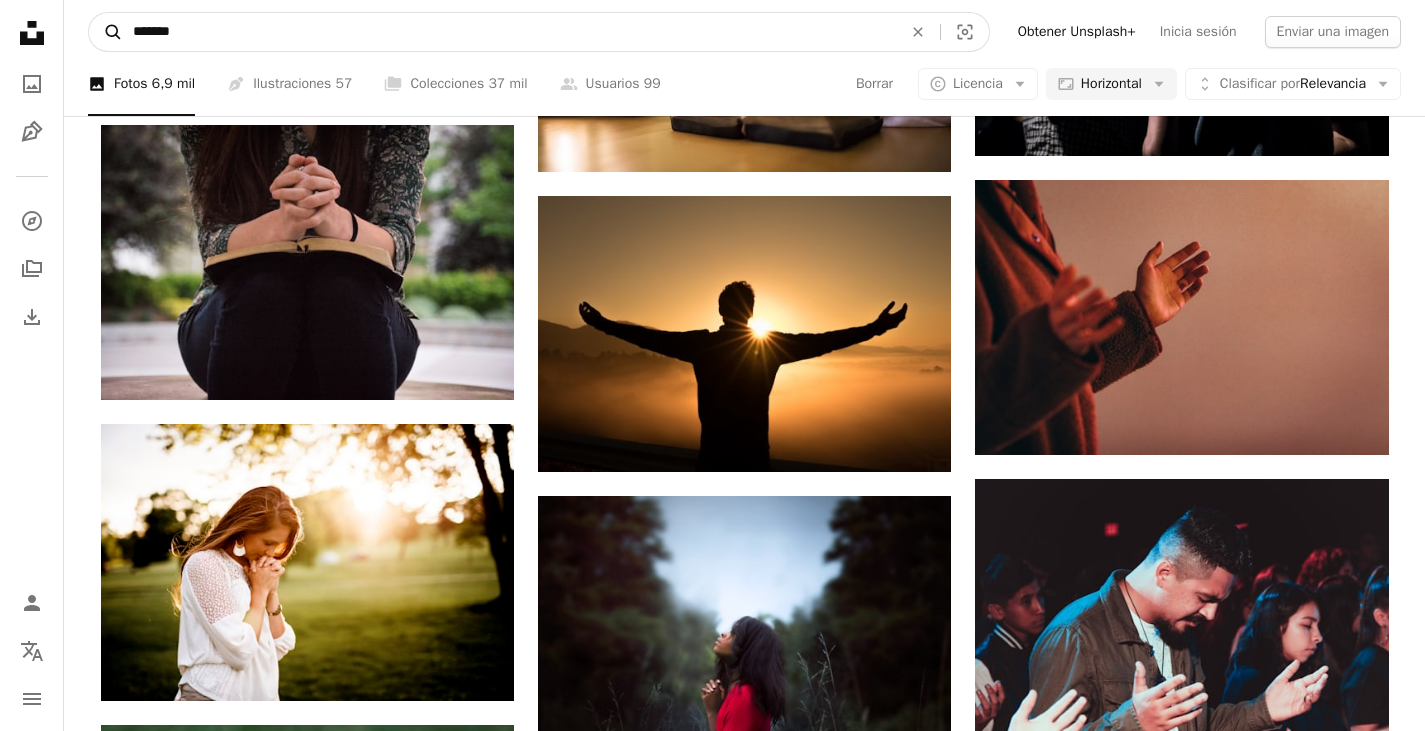 drag, startPoint x: 446, startPoint y: 27, endPoint x: 103, endPoint y: 30, distance: 343.01312 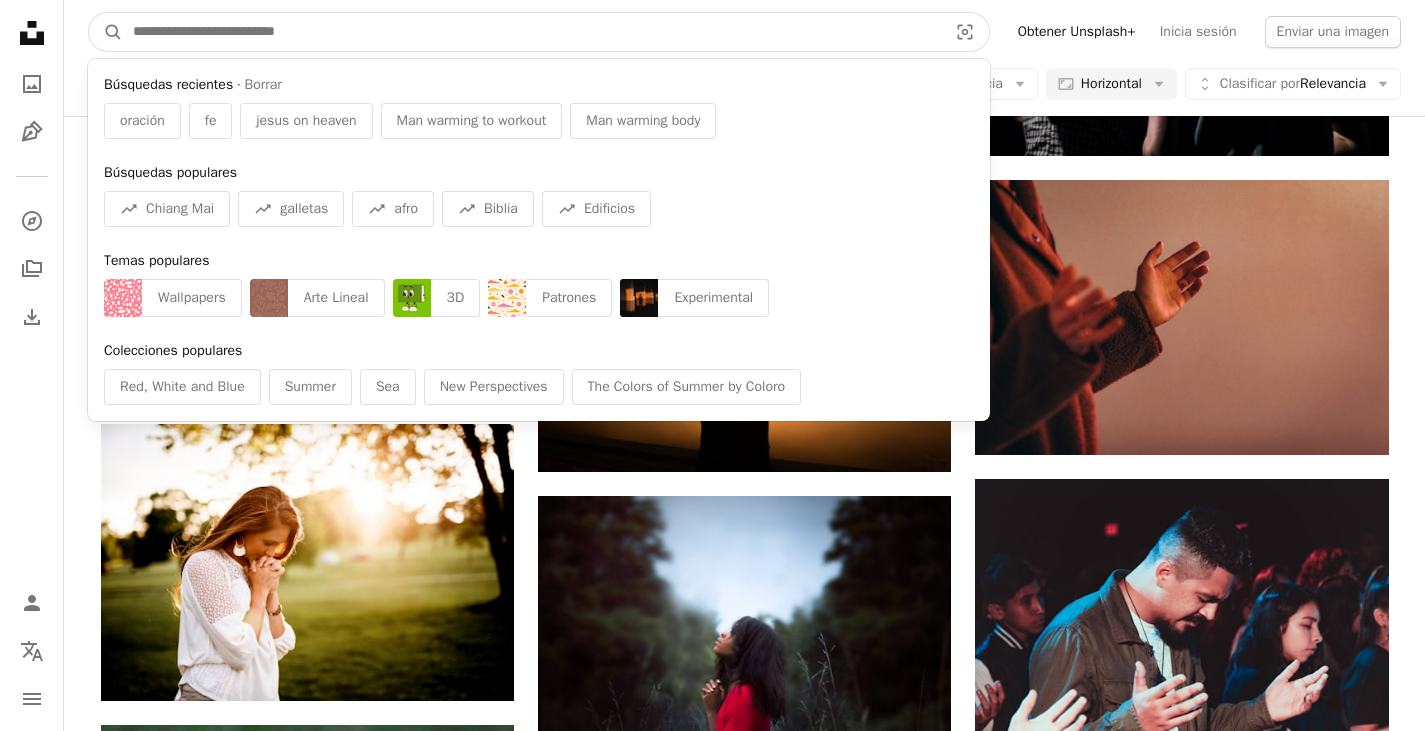 type 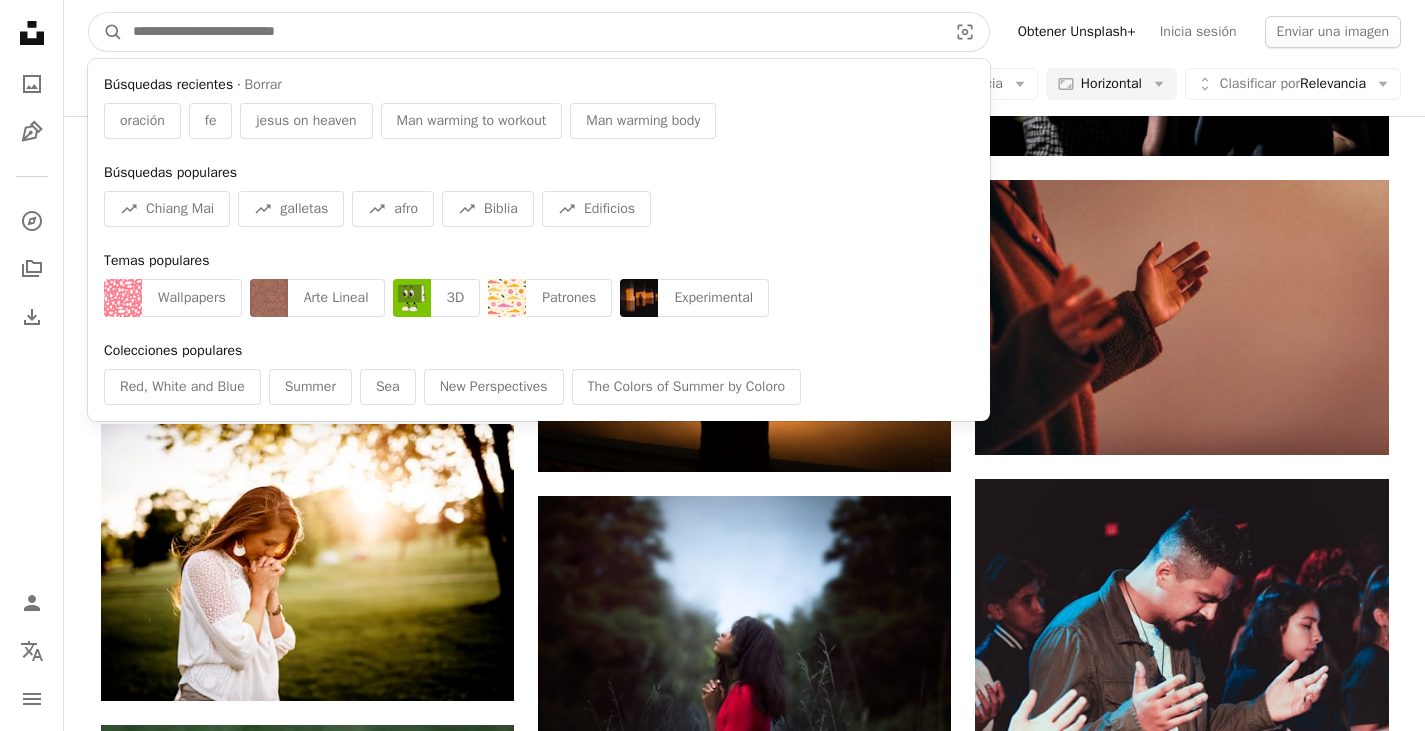 scroll, scrollTop: 12500, scrollLeft: 0, axis: vertical 